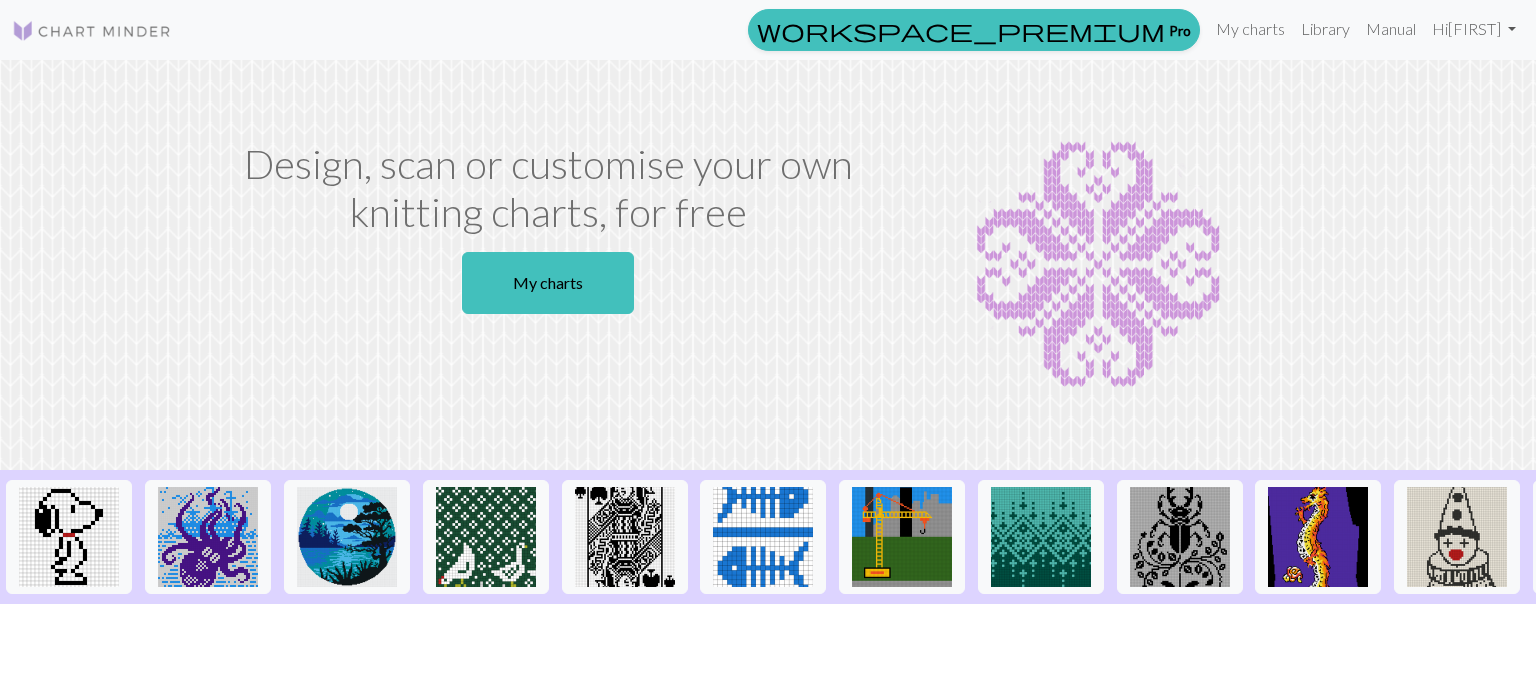 scroll, scrollTop: 0, scrollLeft: 0, axis: both 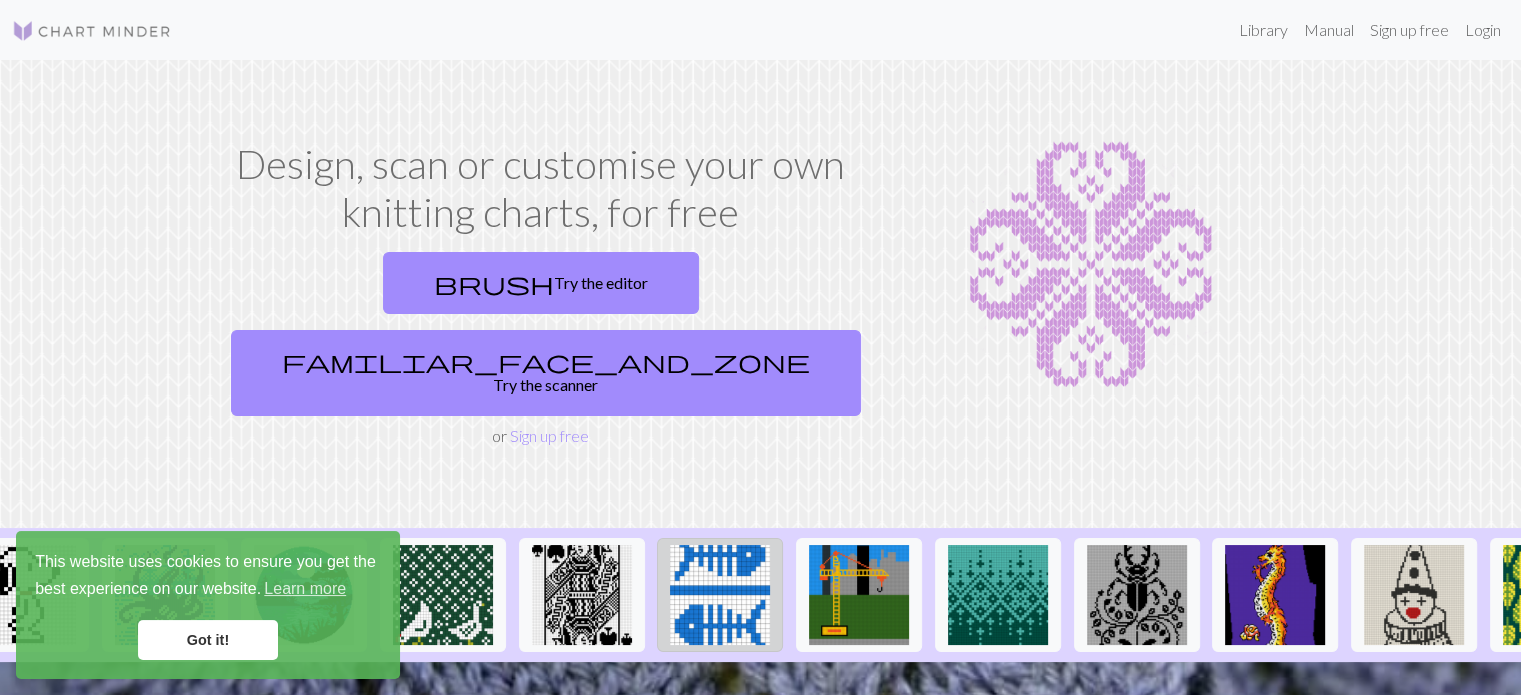 click at bounding box center [720, 595] 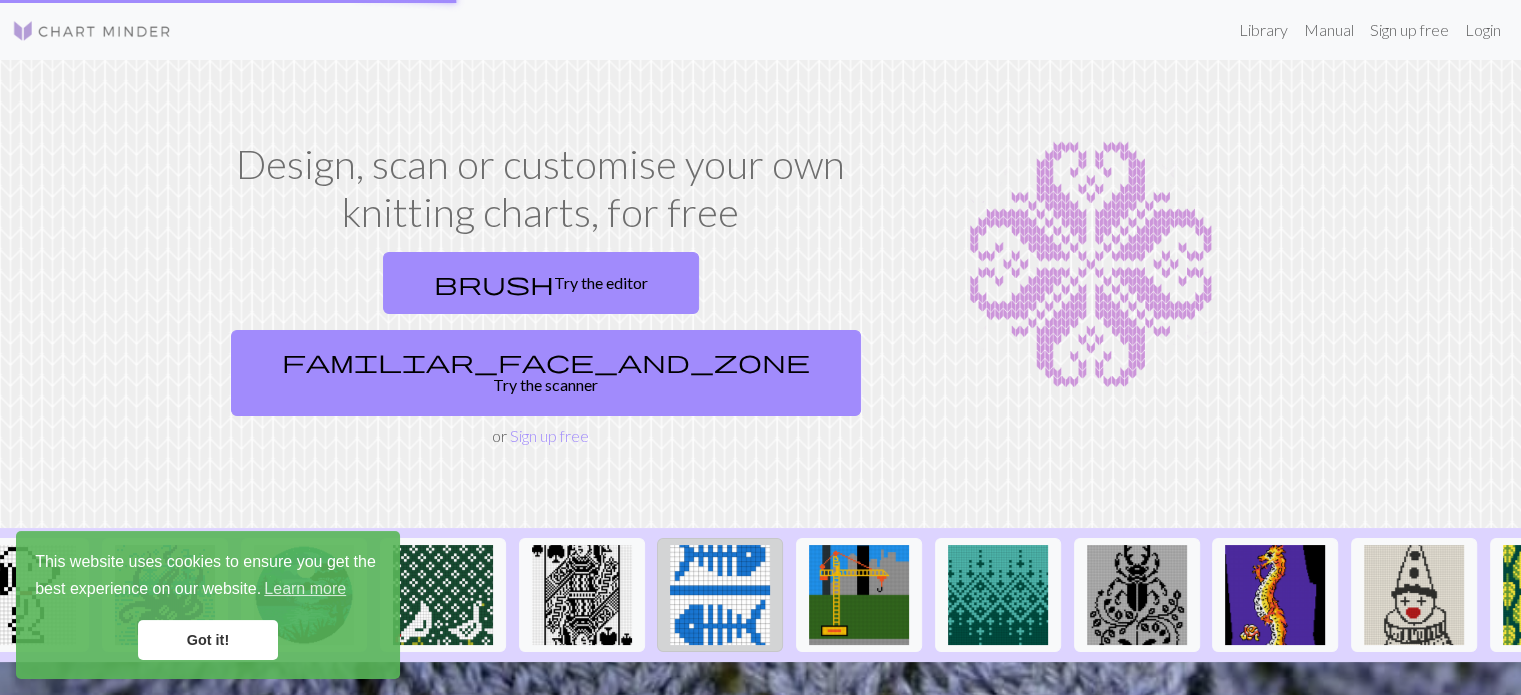 scroll, scrollTop: 0, scrollLeft: 0, axis: both 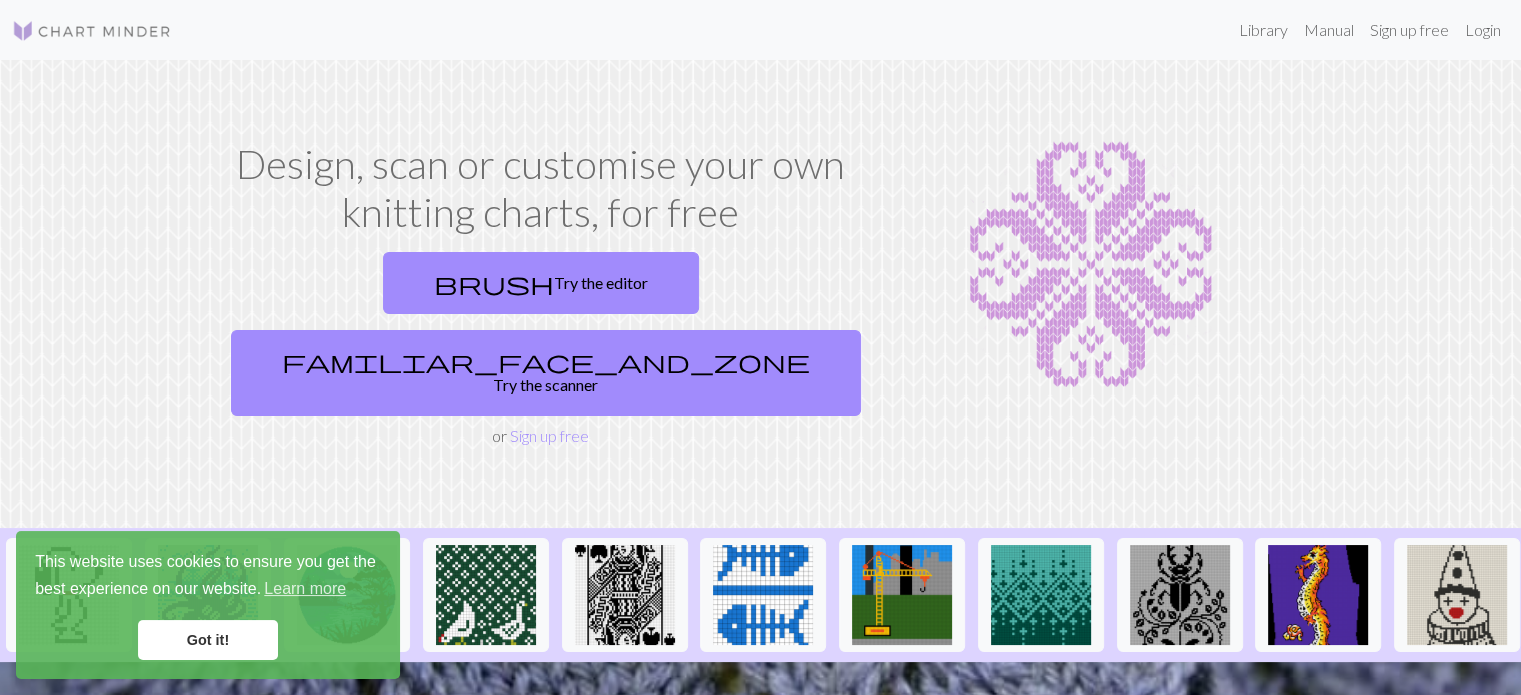 drag, startPoint x: 576, startPoint y: 1, endPoint x: 671, endPoint y: 95, distance: 133.64505 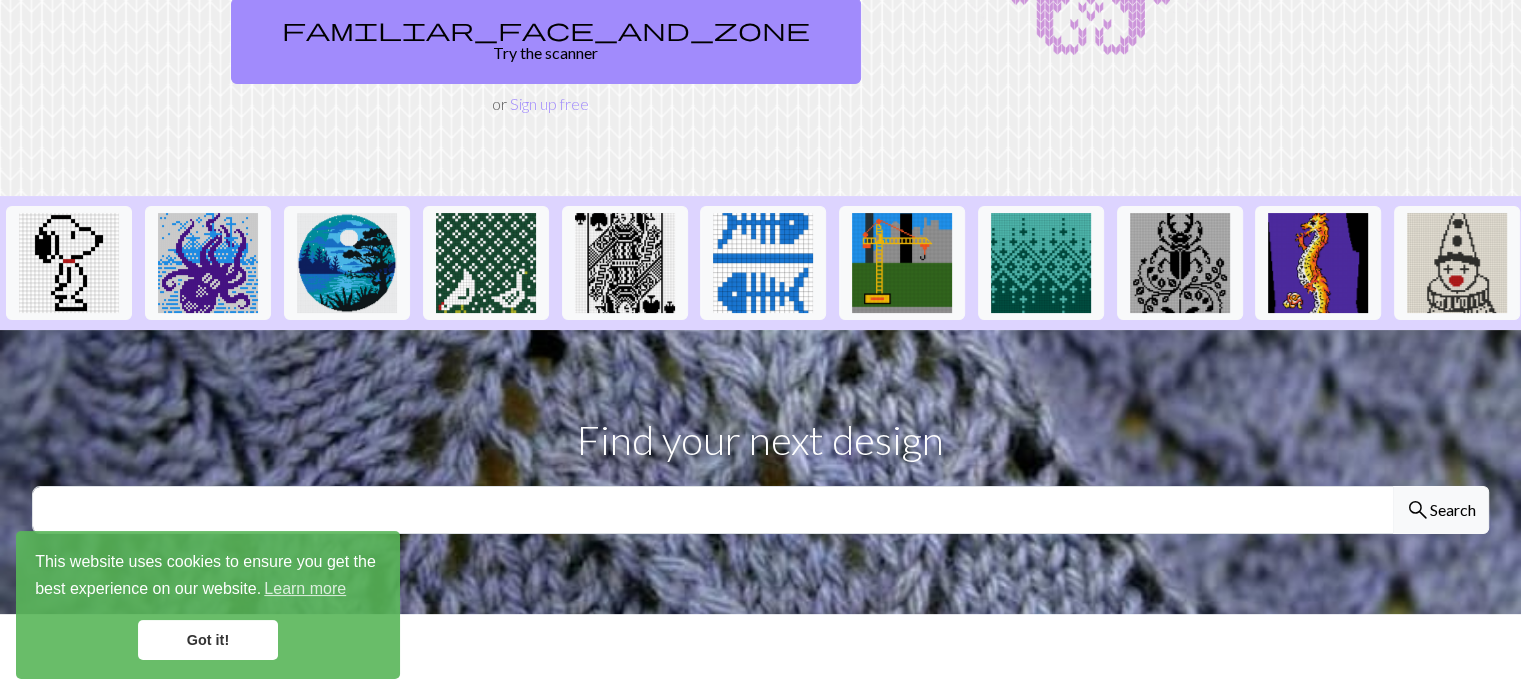 scroll, scrollTop: 332, scrollLeft: 0, axis: vertical 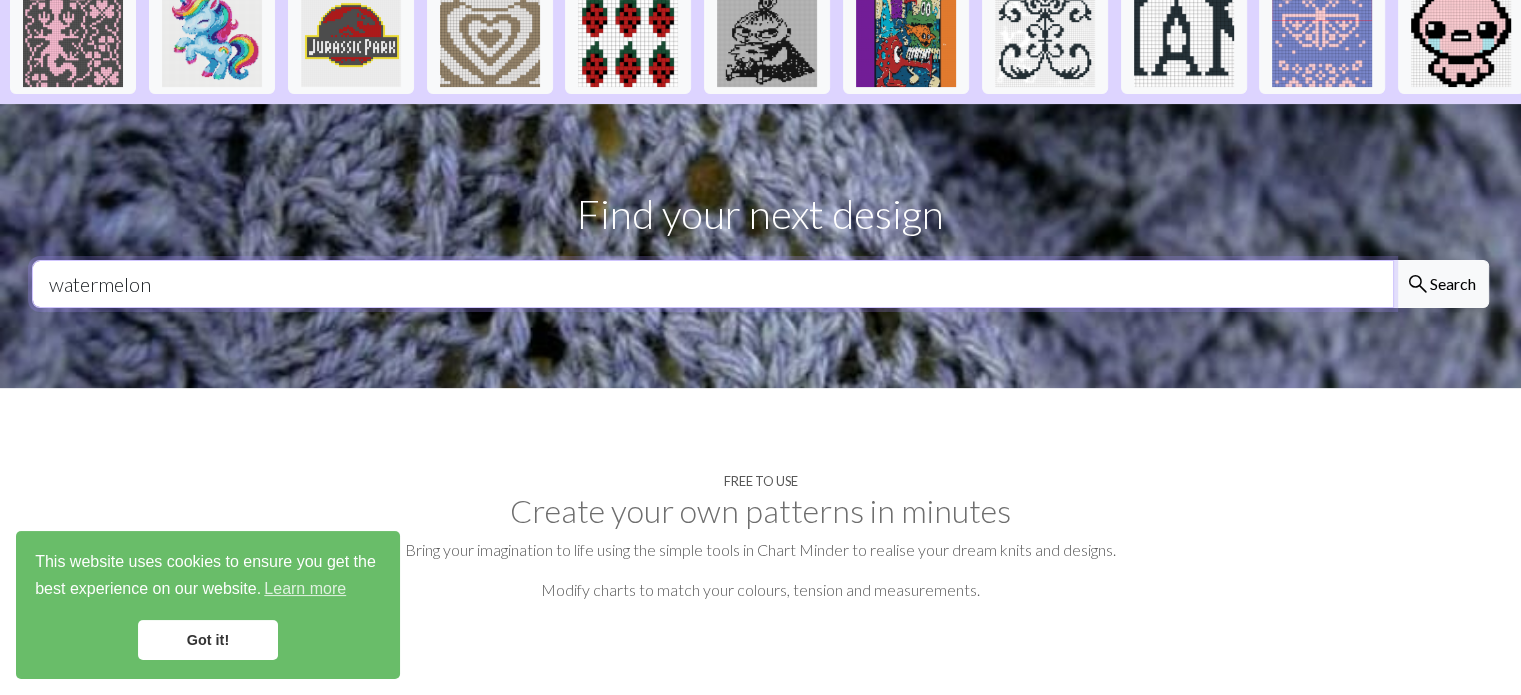 type on "watermelon" 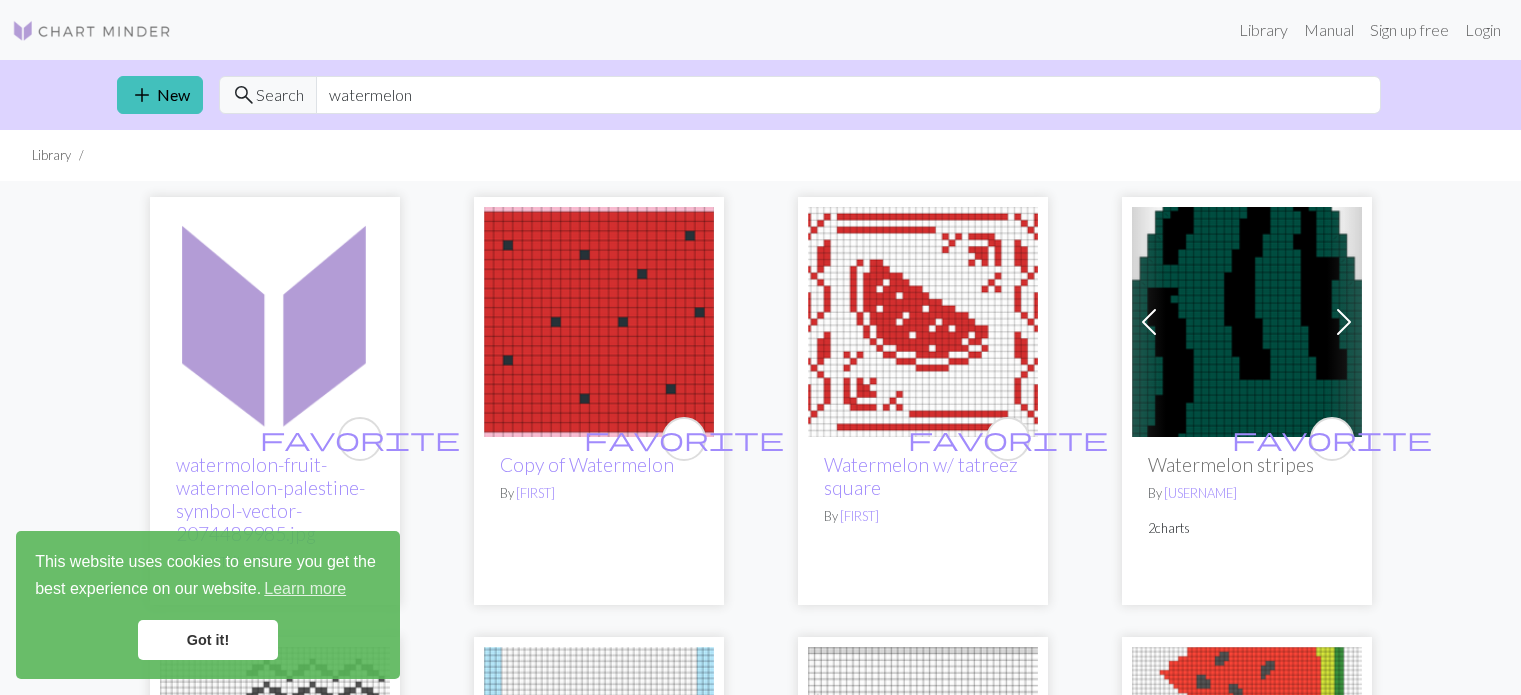 scroll, scrollTop: 0, scrollLeft: 0, axis: both 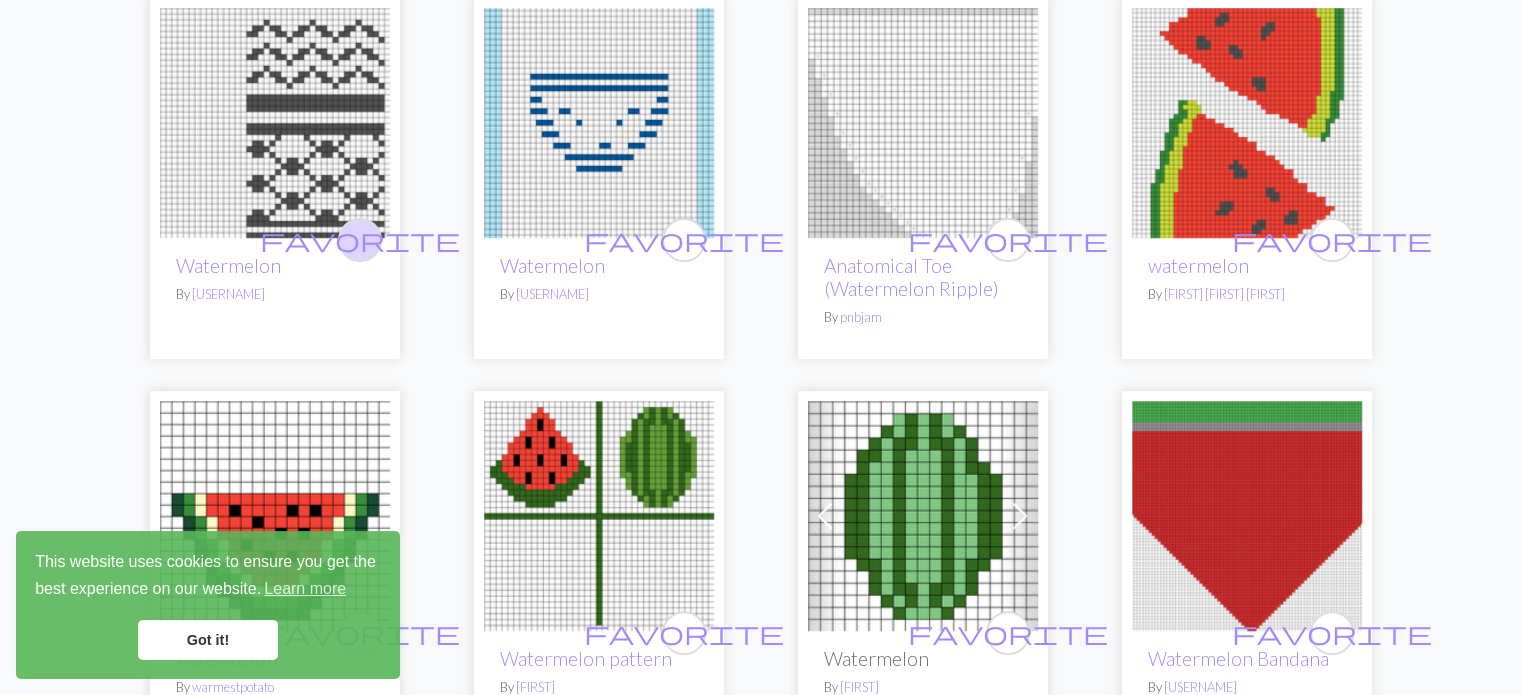 click on "favorite" at bounding box center (360, 239) 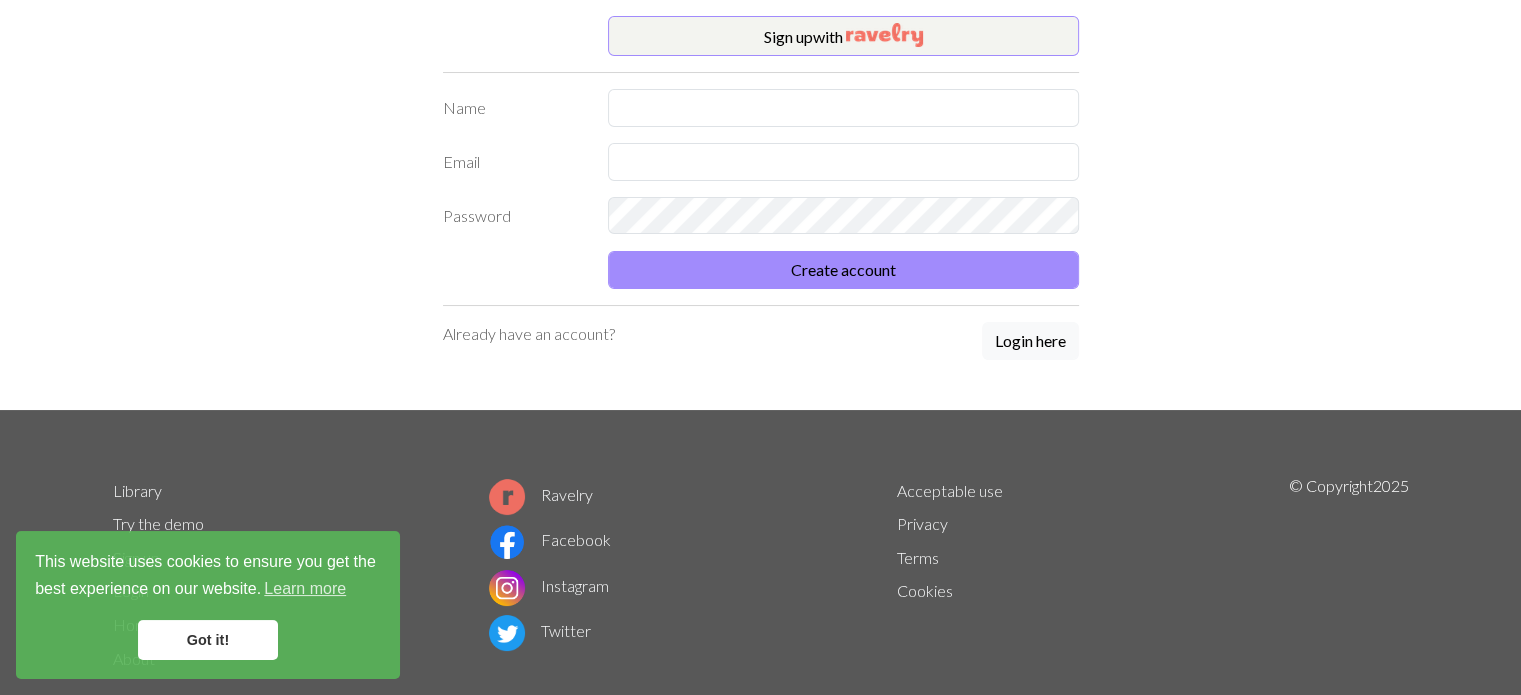 scroll, scrollTop: 0, scrollLeft: 0, axis: both 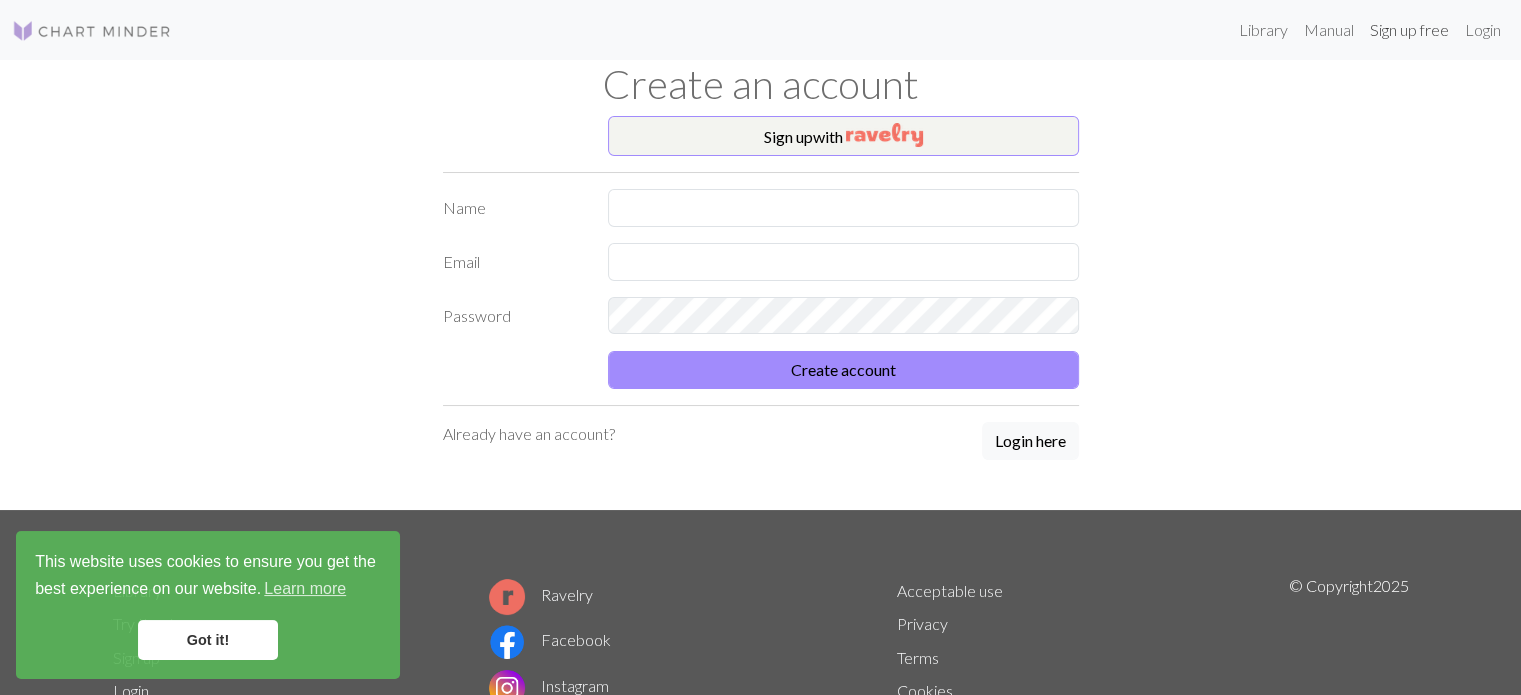 click on "Sign up free" at bounding box center (1409, 30) 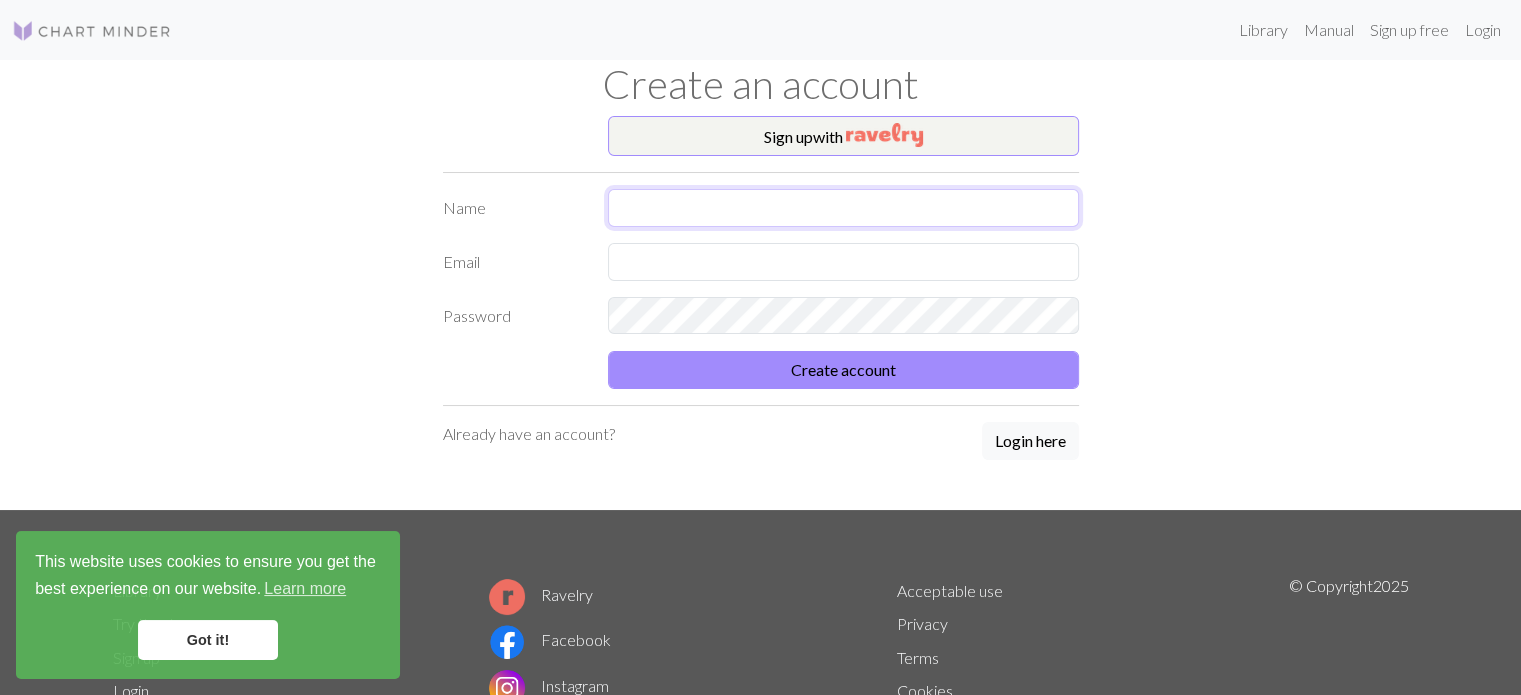click at bounding box center (843, 208) 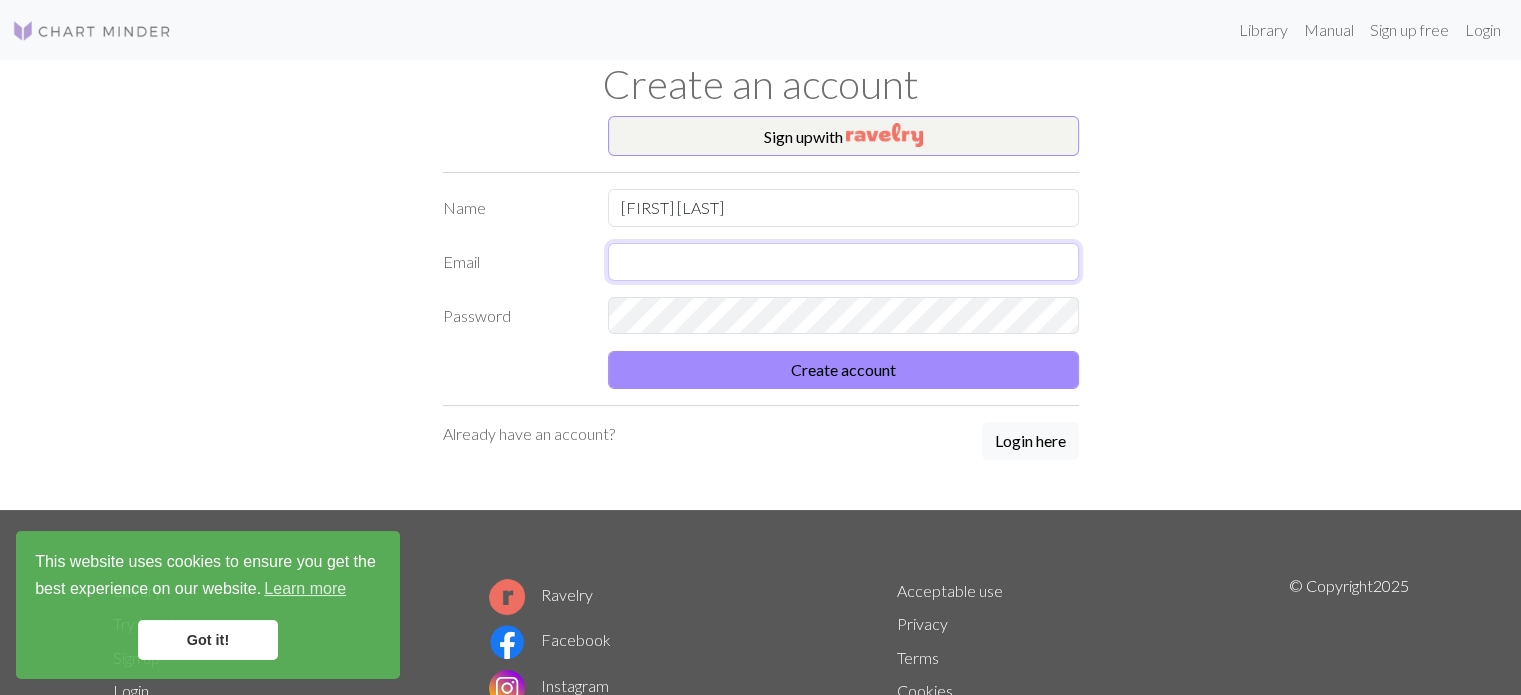 click at bounding box center [843, 262] 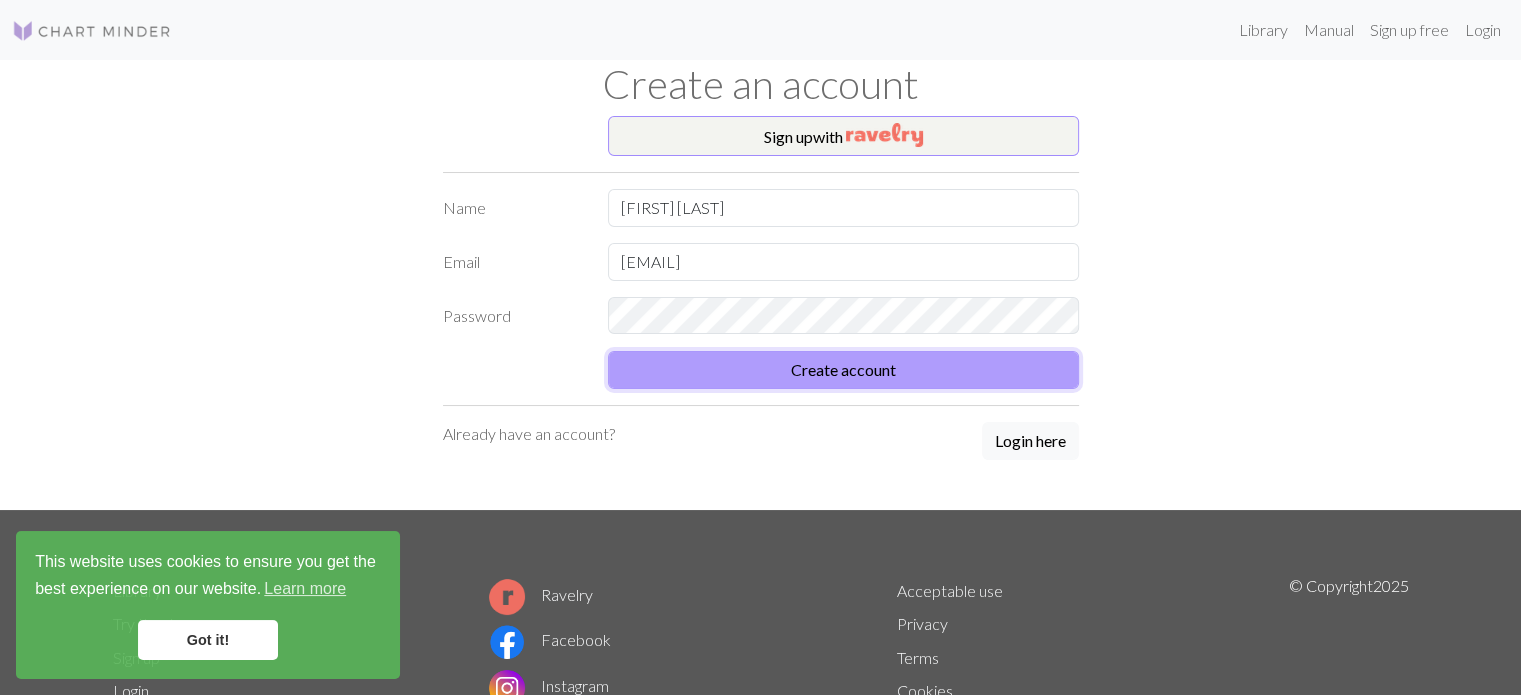 click on "Create account" at bounding box center [843, 370] 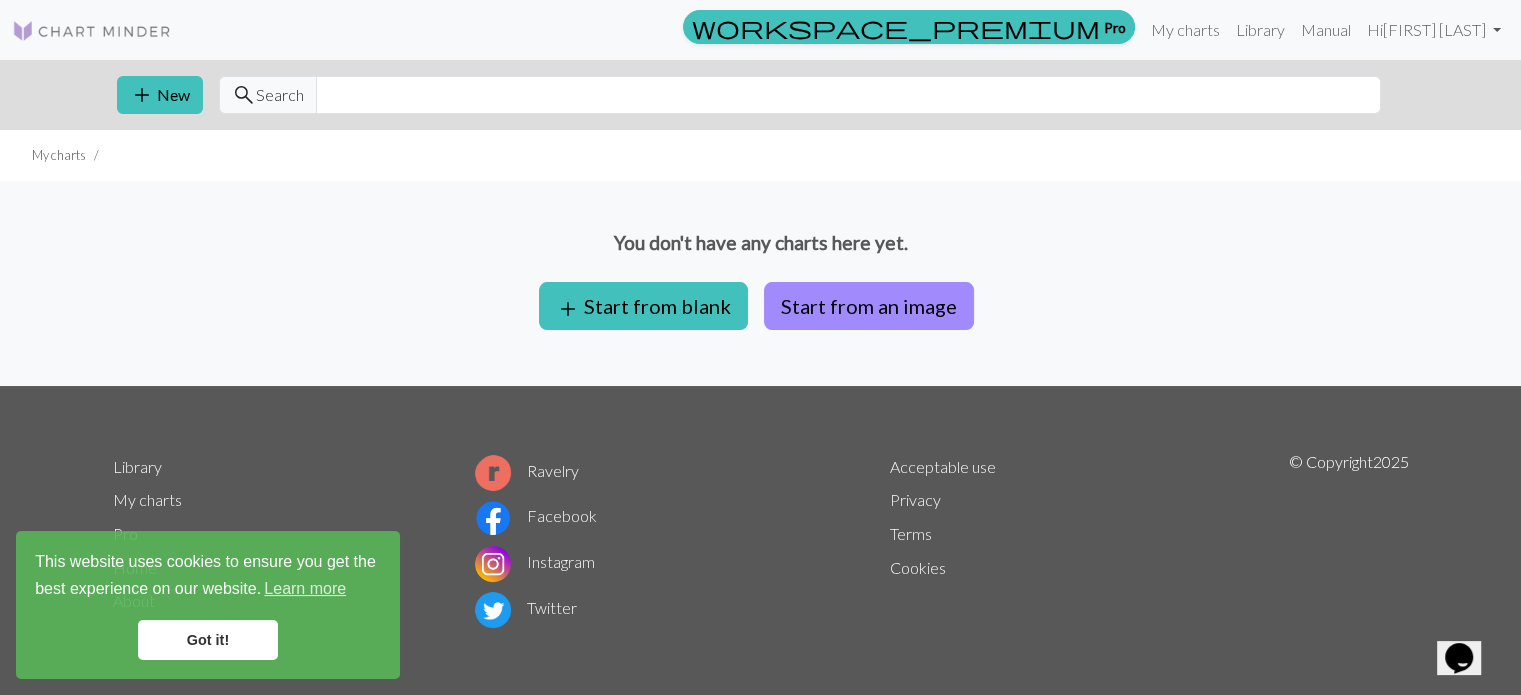 click at bounding box center (92, 31) 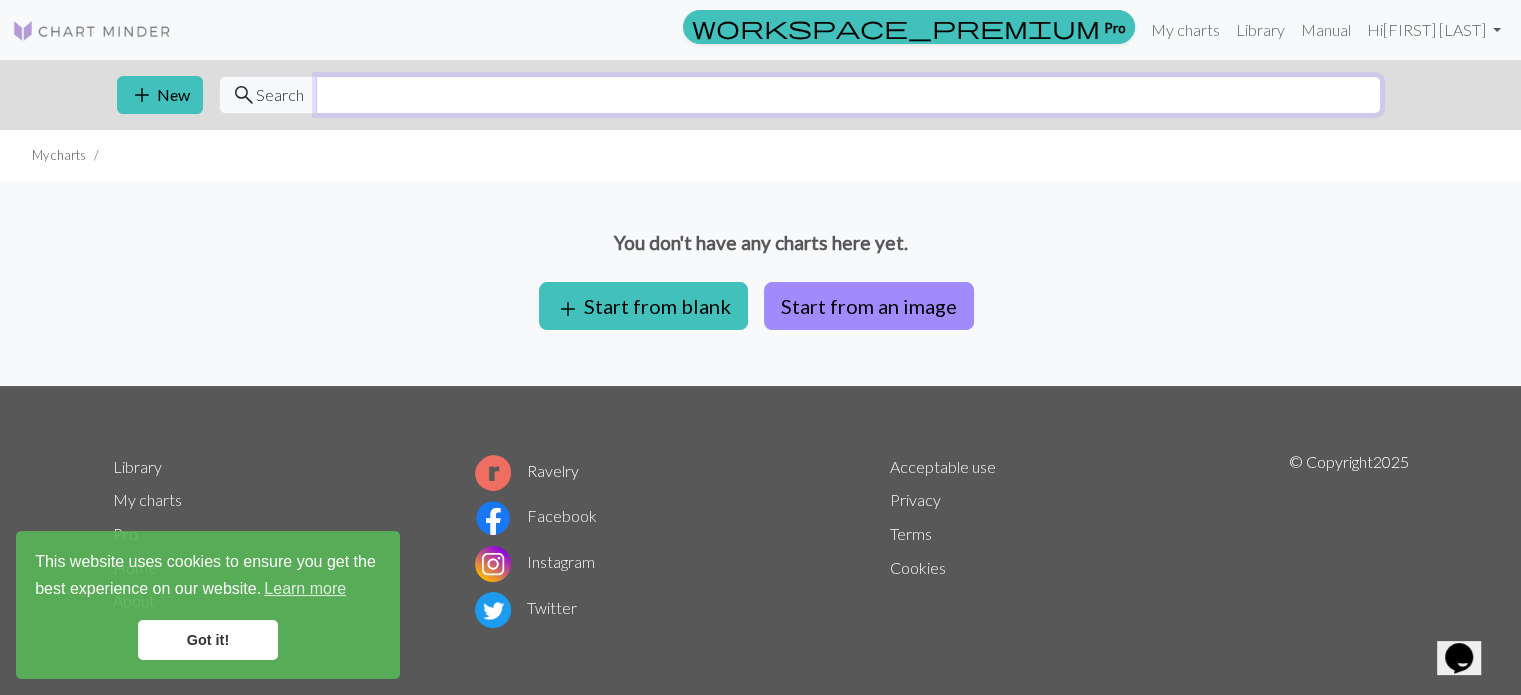 click at bounding box center [848, 95] 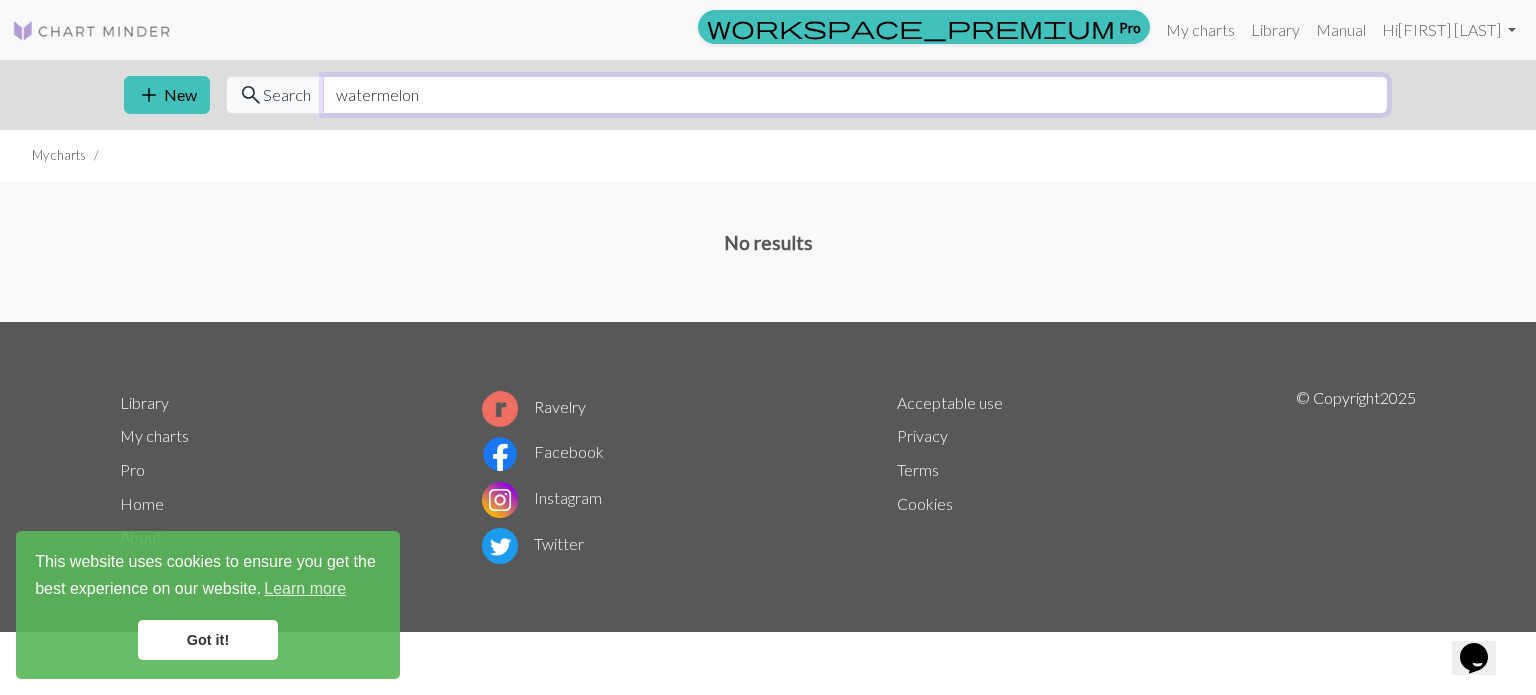type on "watermelon" 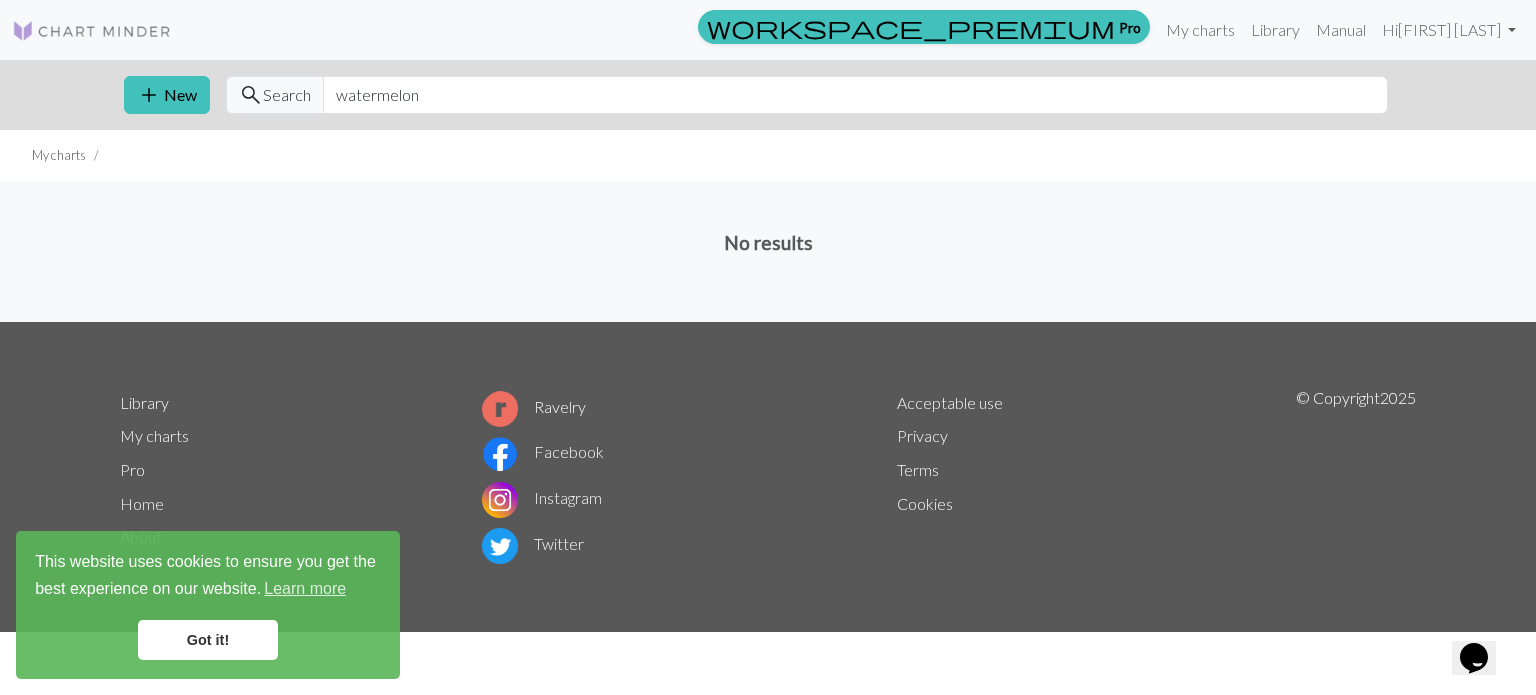 click at bounding box center (92, 31) 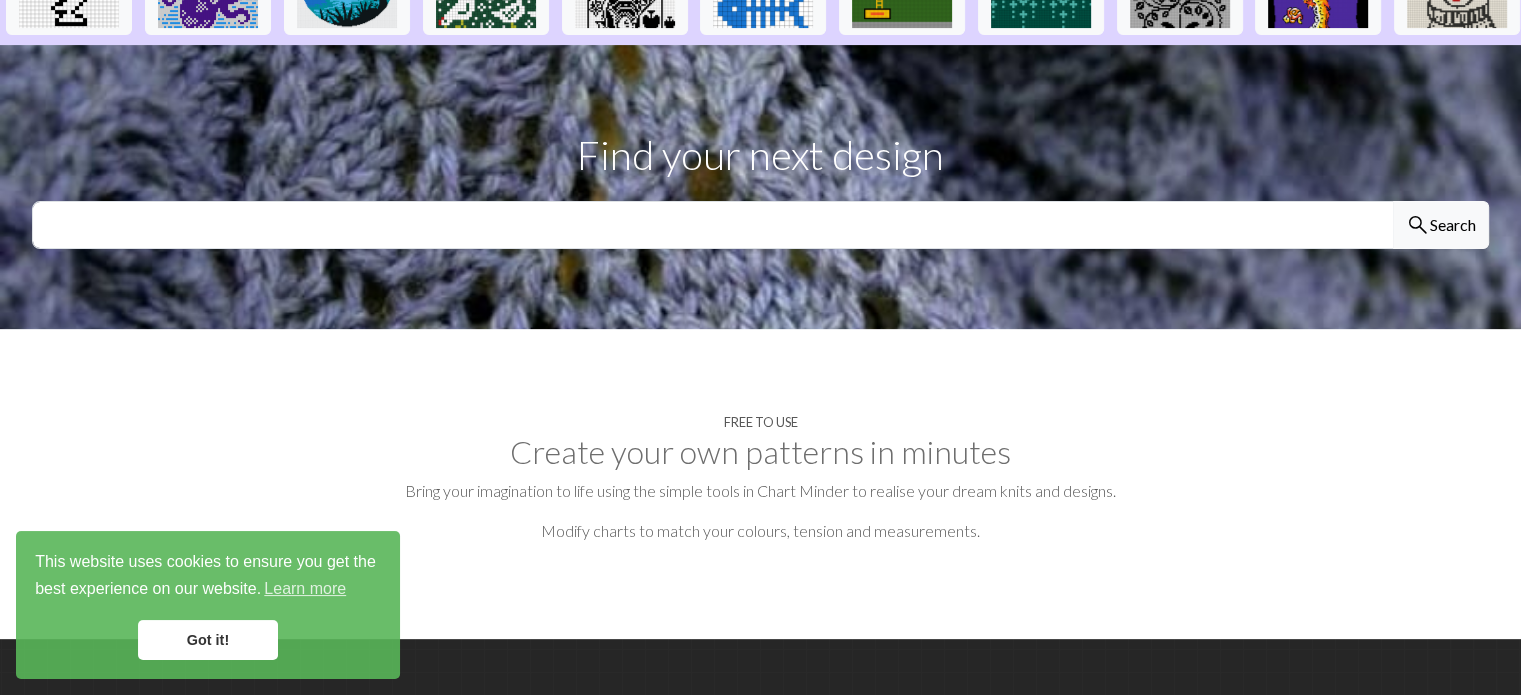 scroll, scrollTop: 560, scrollLeft: 0, axis: vertical 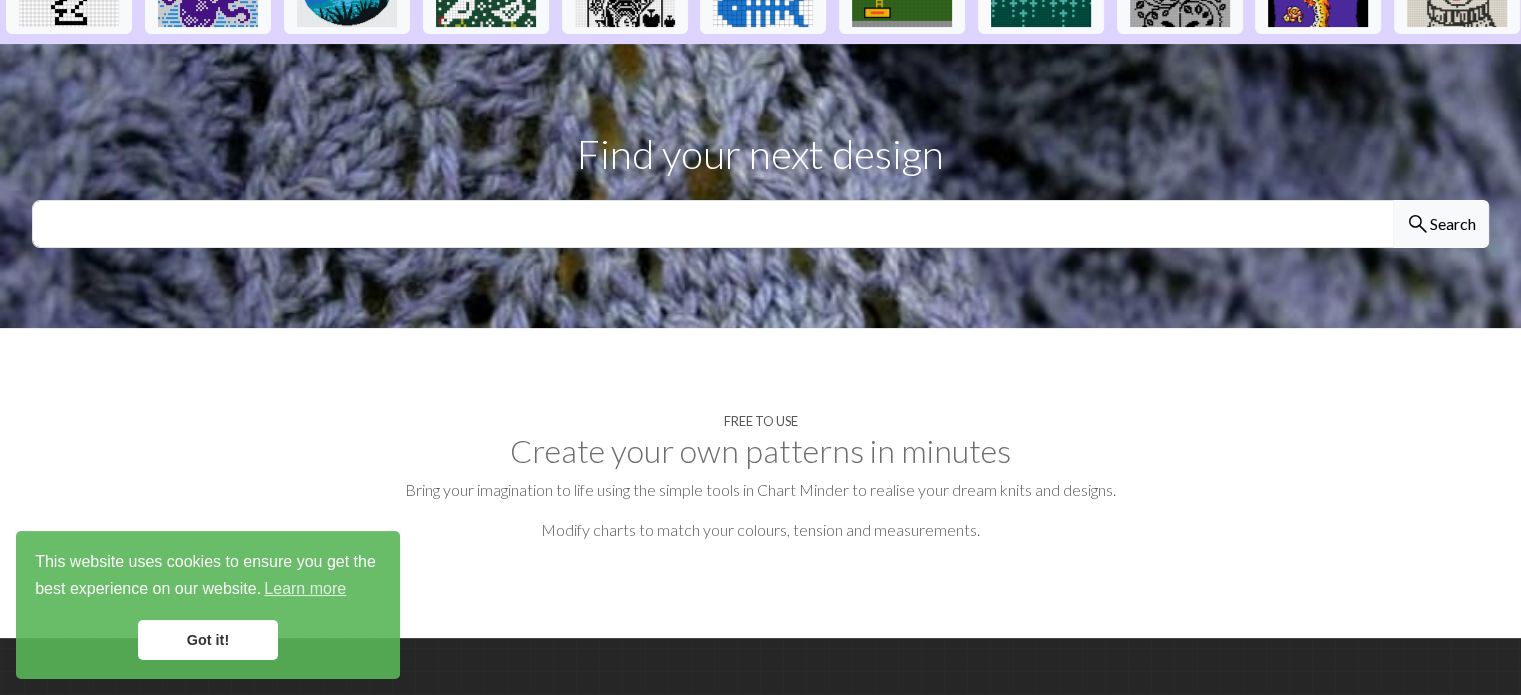 click on "Got it!" at bounding box center (208, 640) 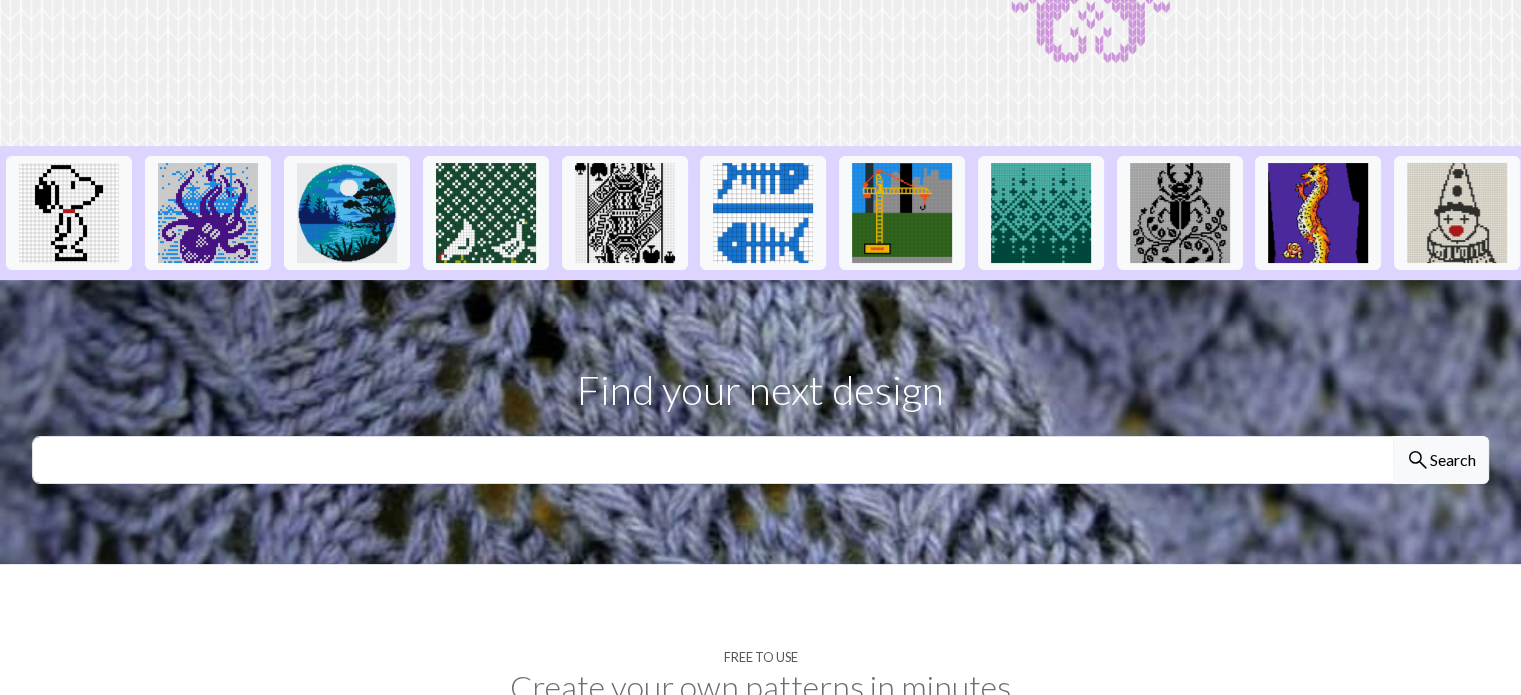 scroll, scrollTop: 375, scrollLeft: 0, axis: vertical 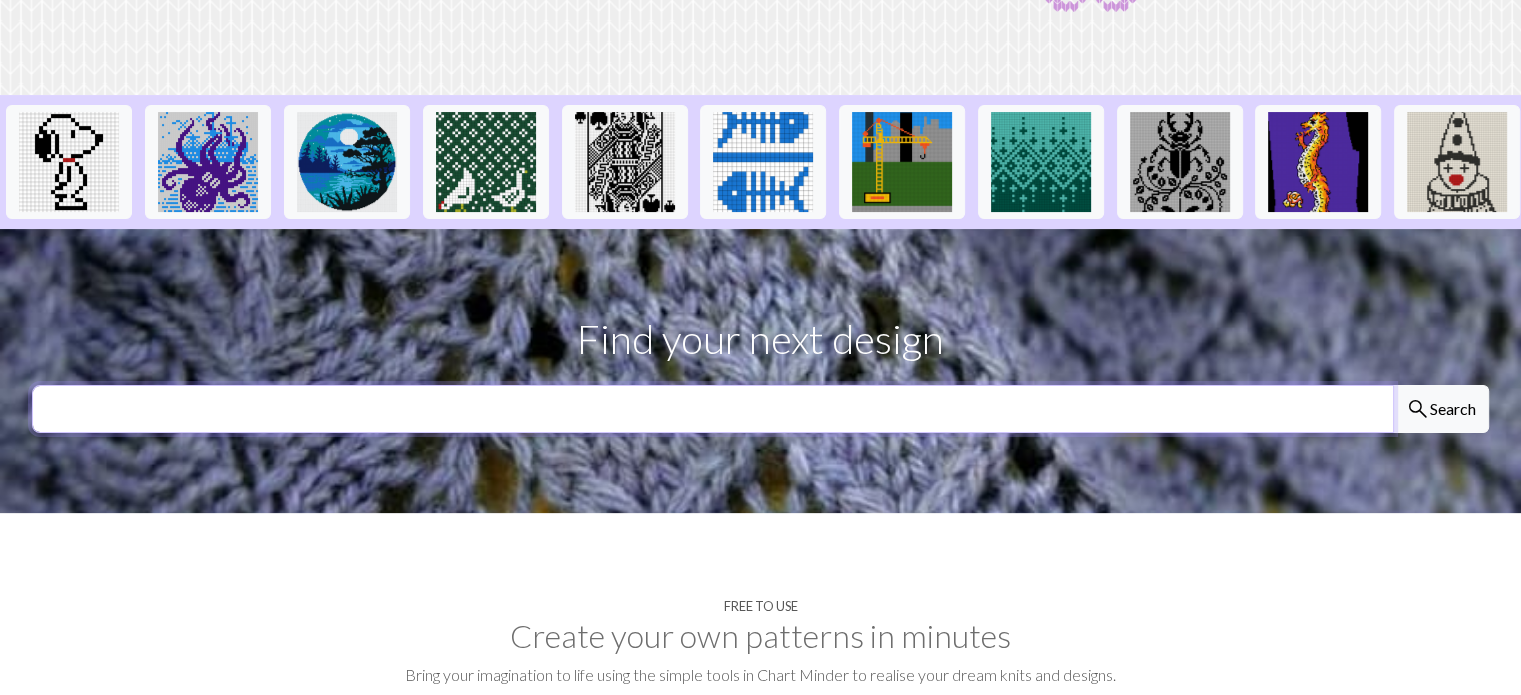 click at bounding box center [713, 409] 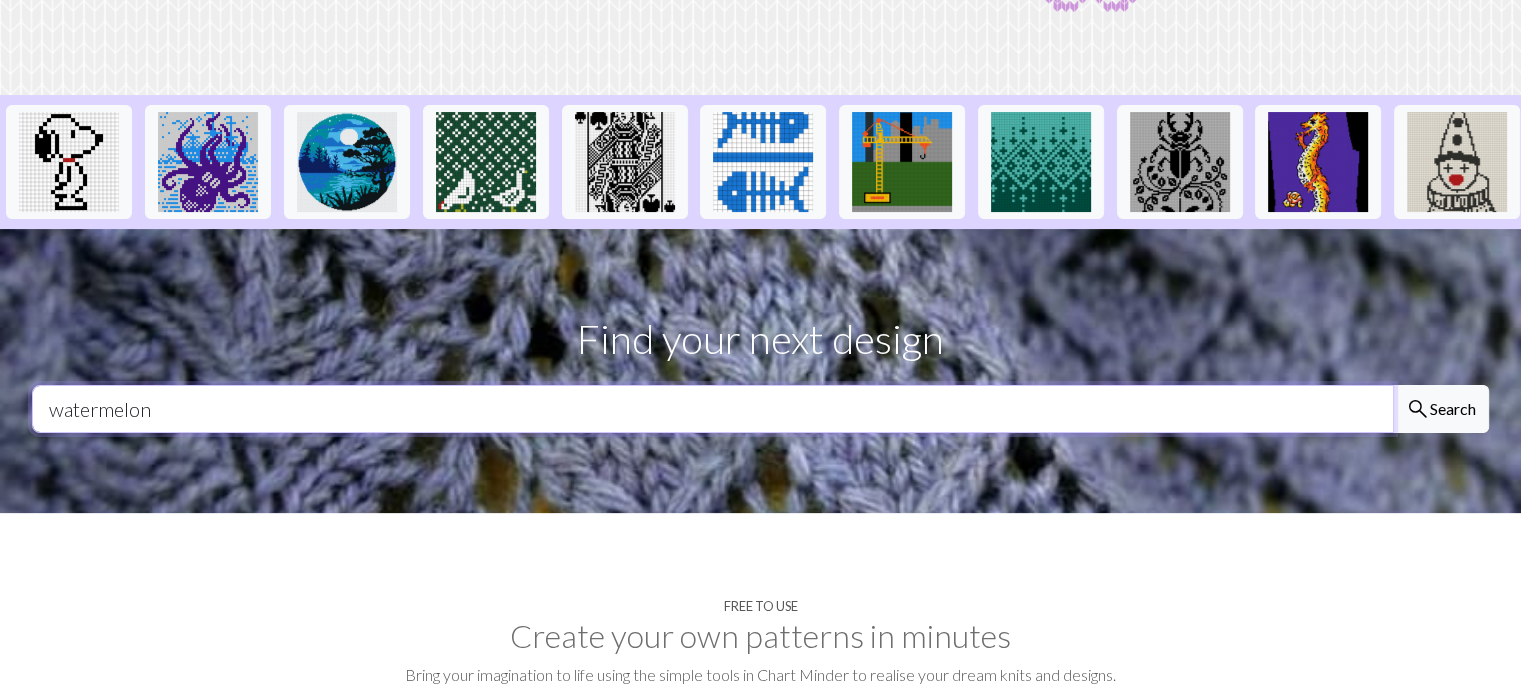 type on "watermelon" 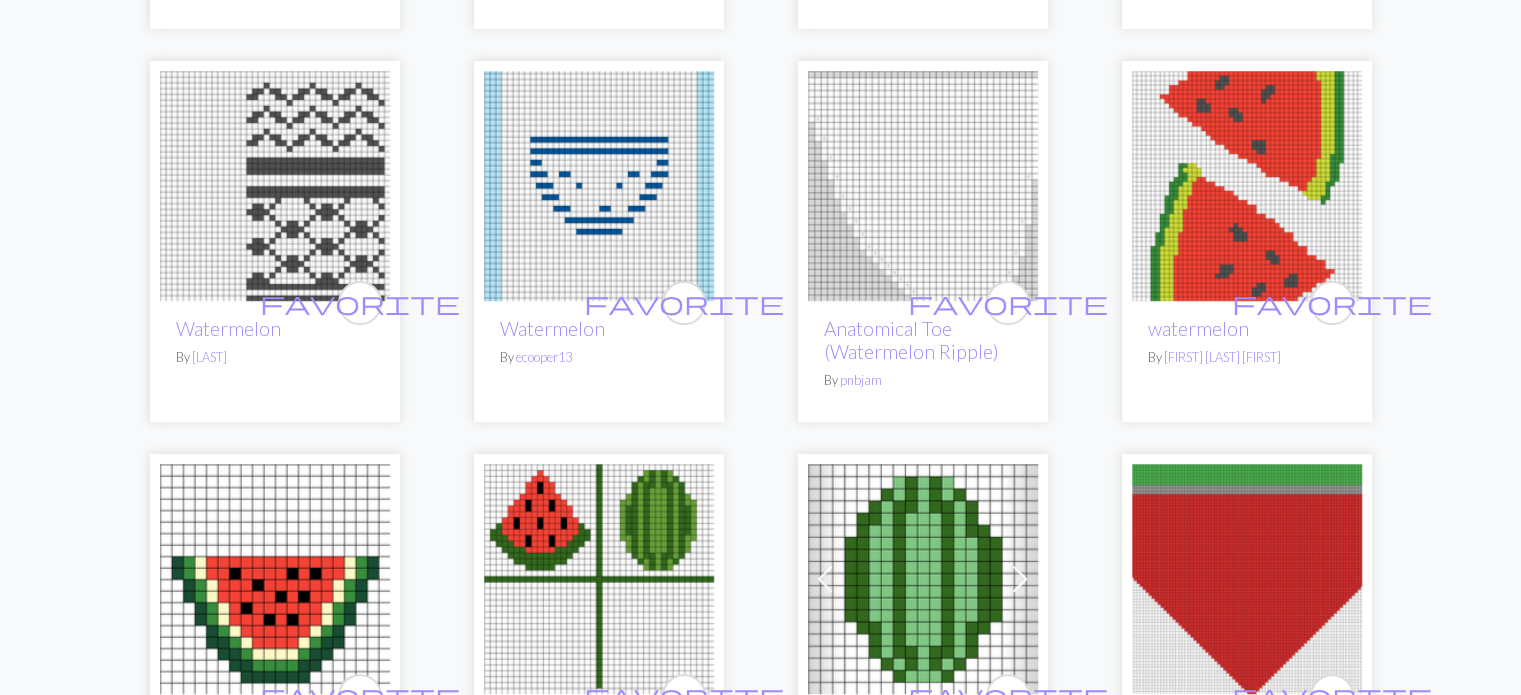 scroll, scrollTop: 579, scrollLeft: 0, axis: vertical 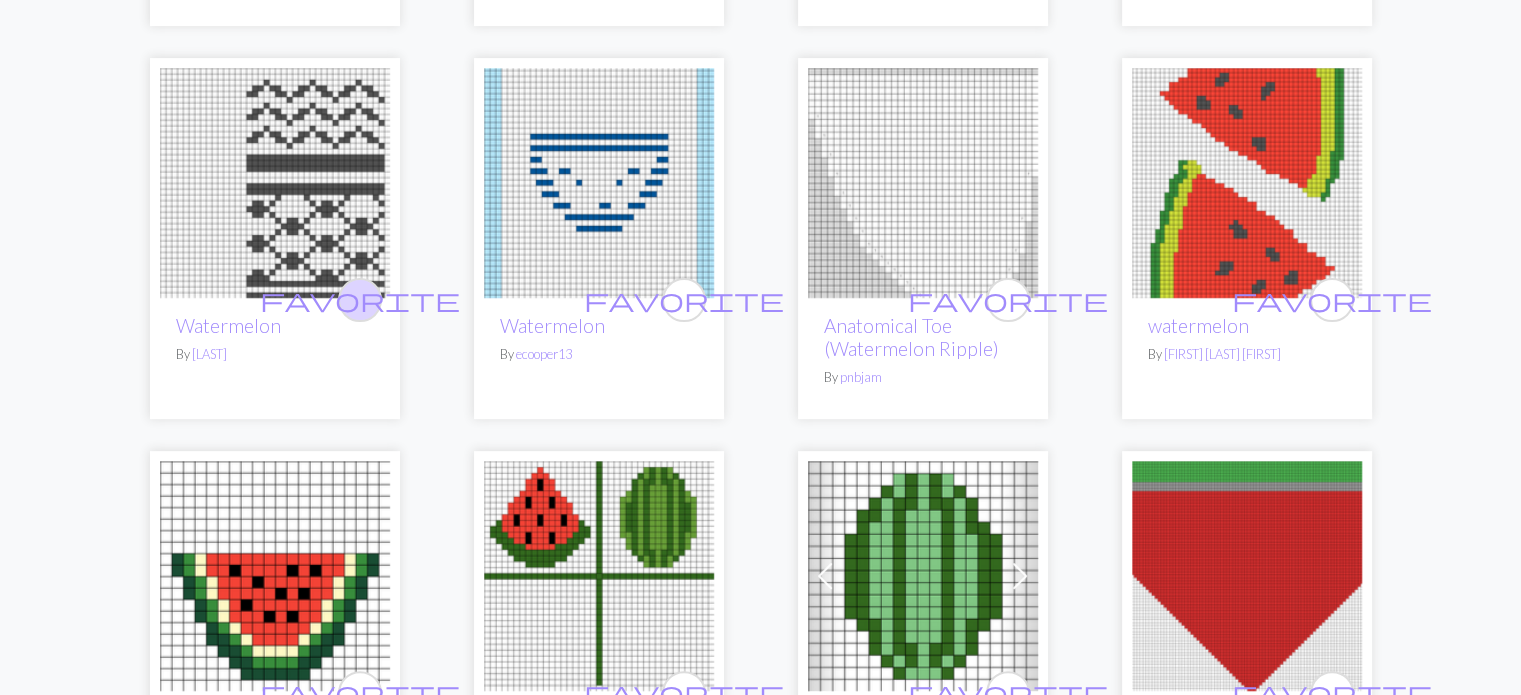 click on "favorite" at bounding box center [360, 299] 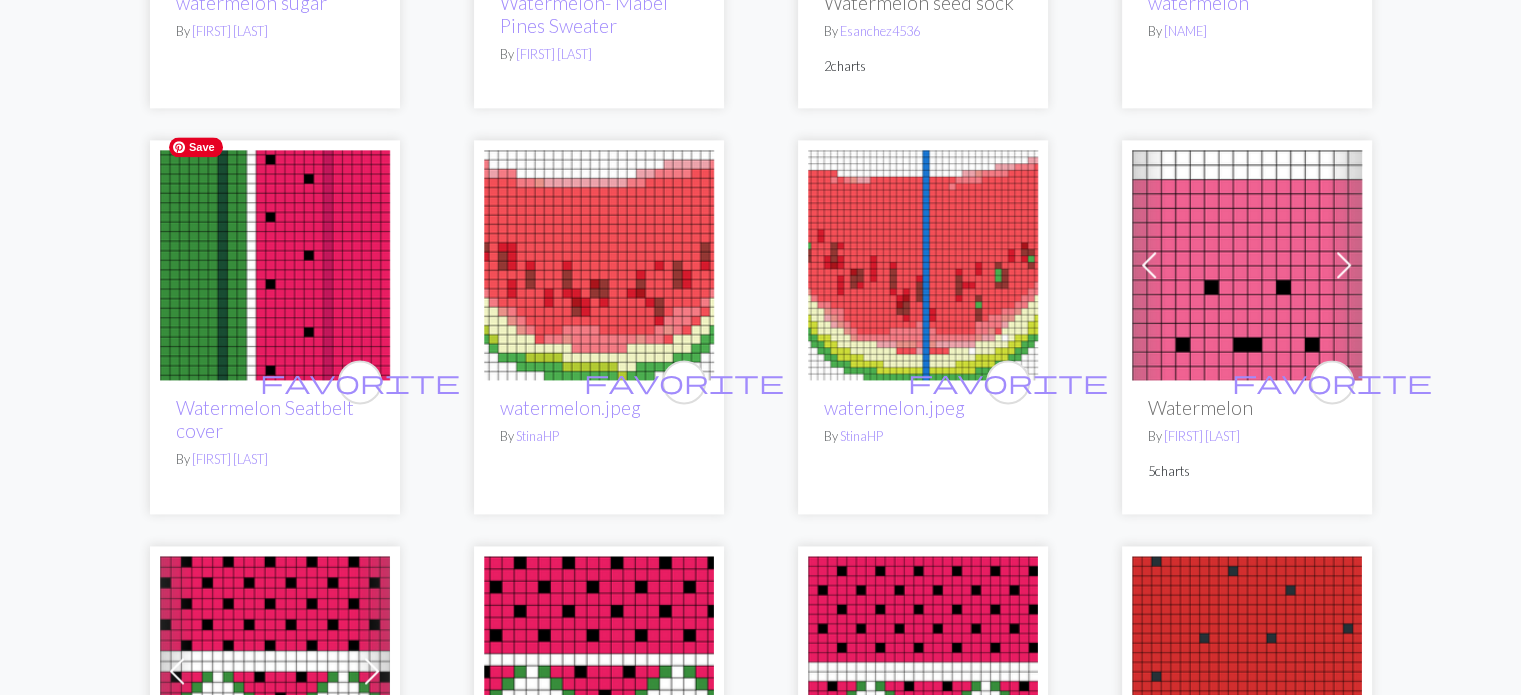 scroll, scrollTop: 2578, scrollLeft: 0, axis: vertical 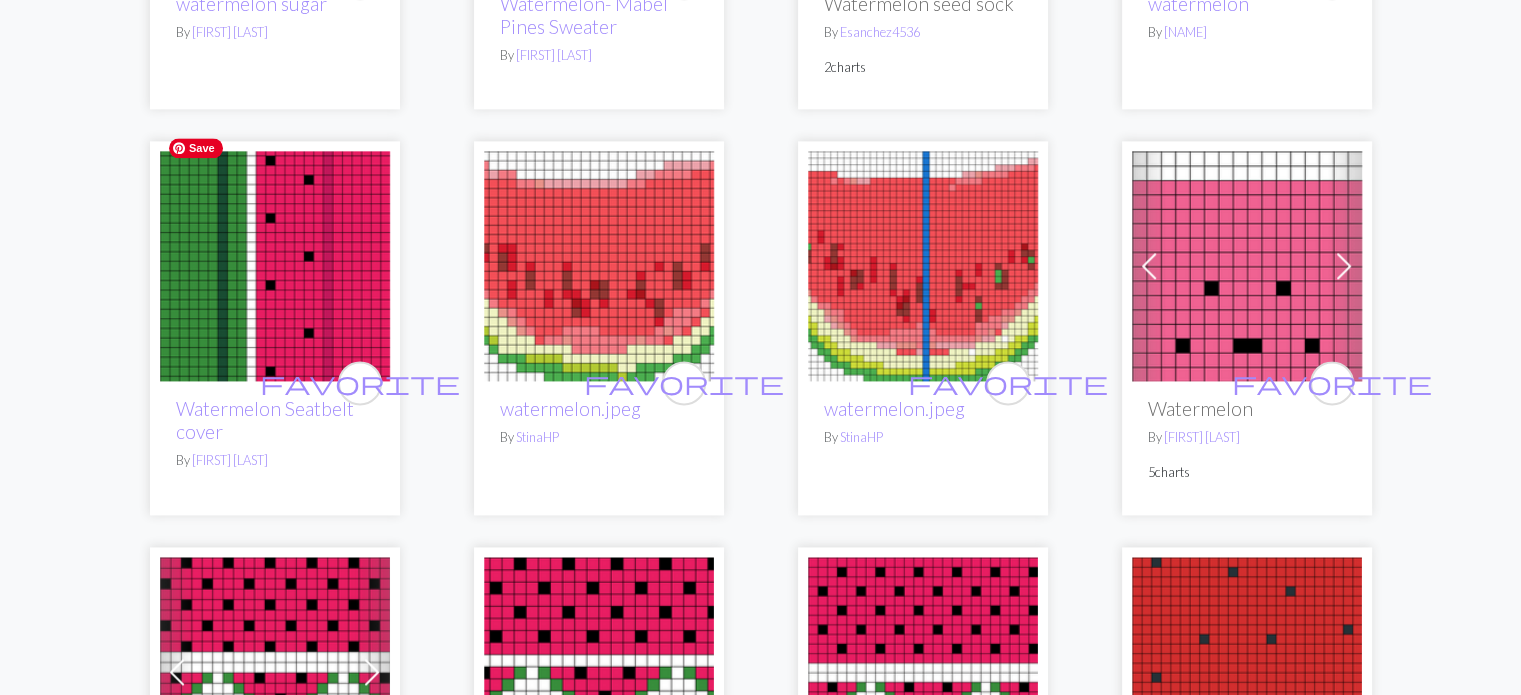 click at bounding box center (275, 266) 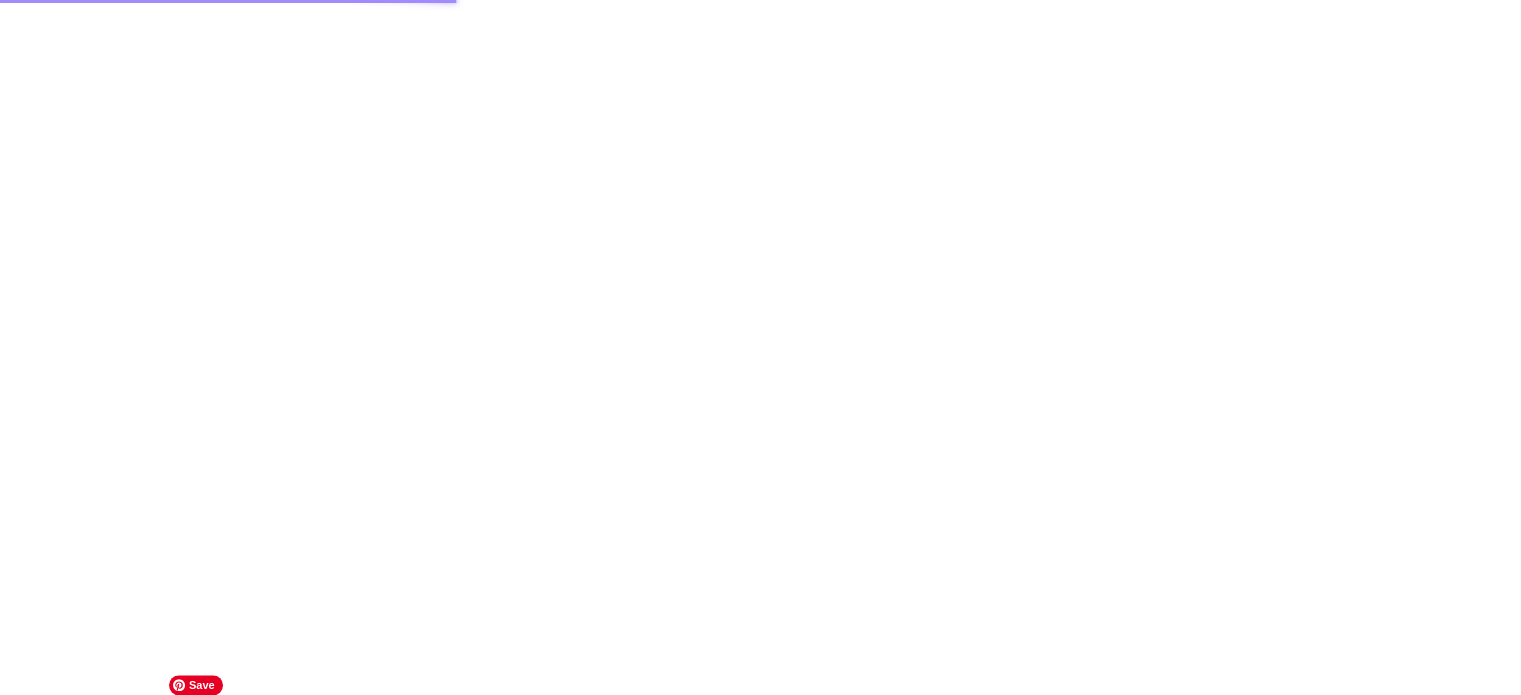 scroll, scrollTop: 0, scrollLeft: 0, axis: both 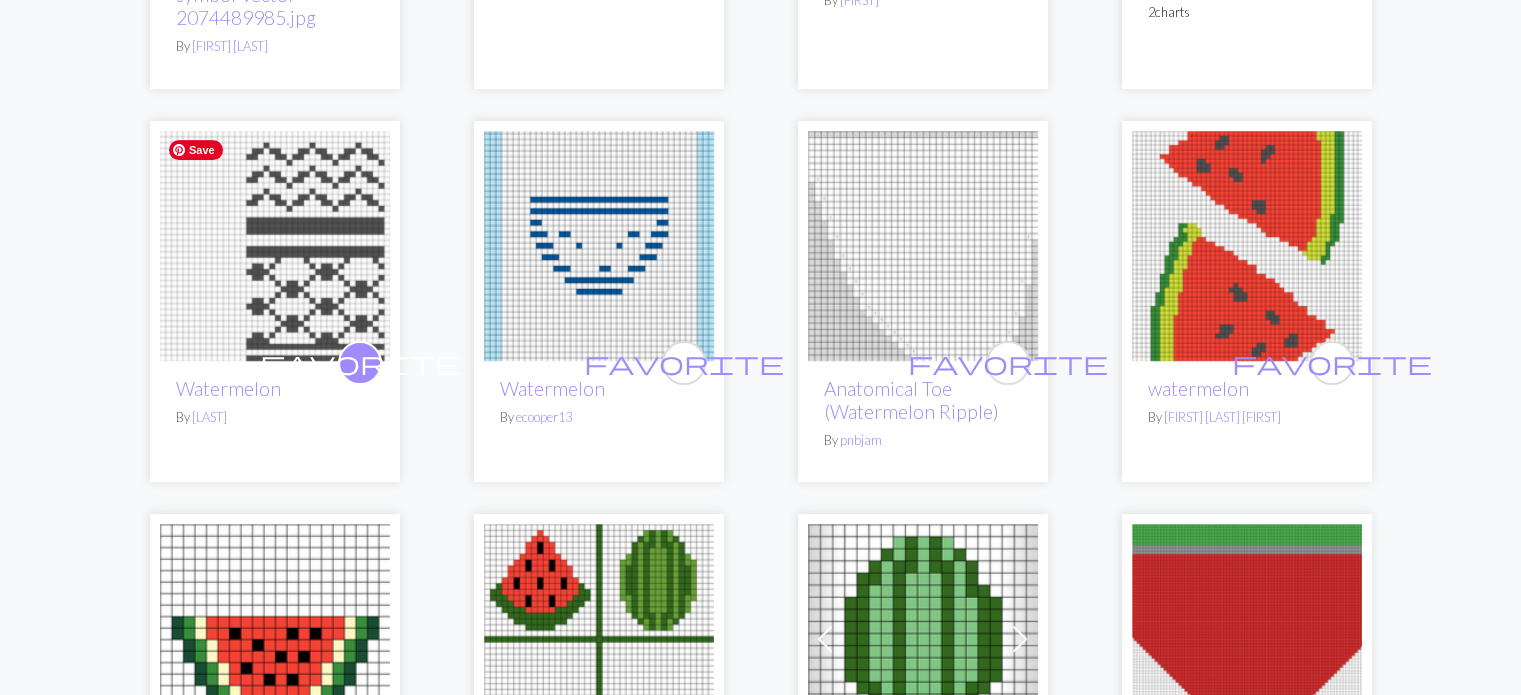 click at bounding box center [275, 246] 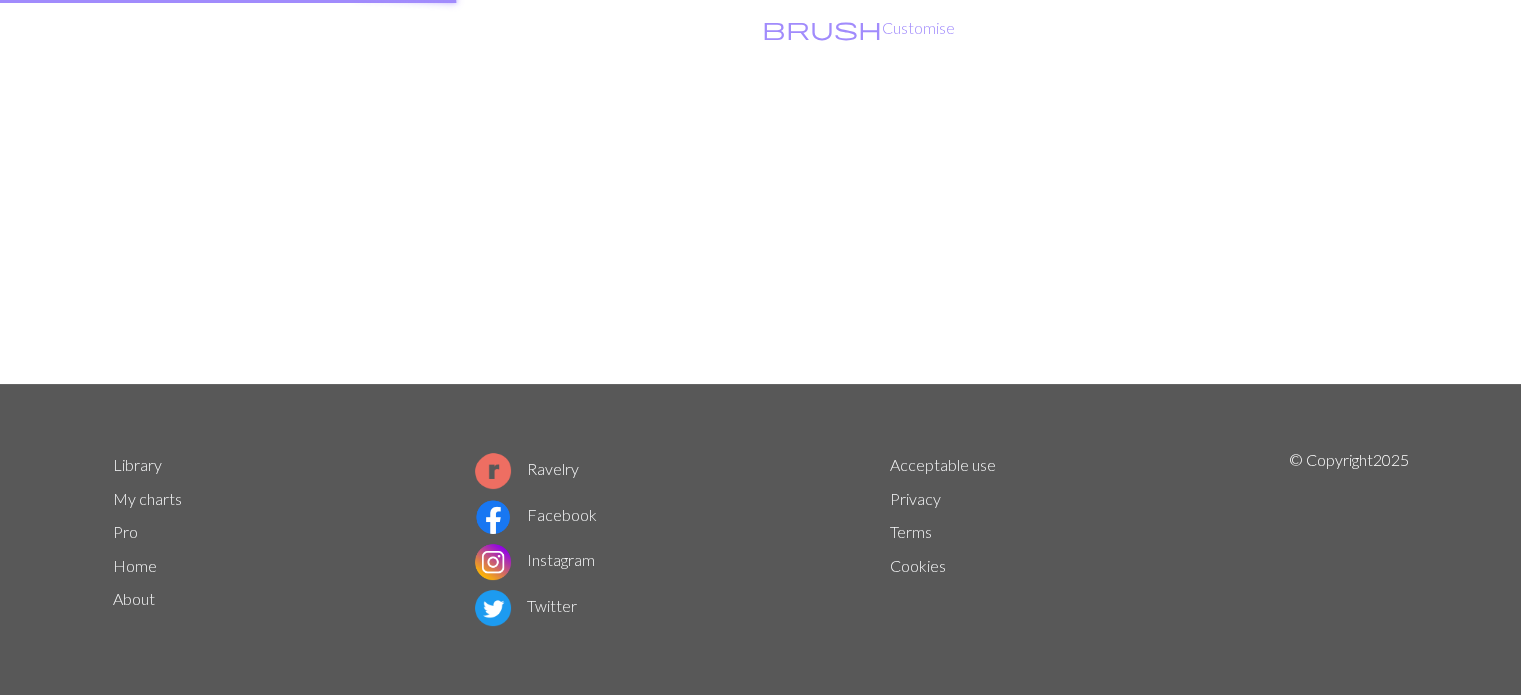 scroll, scrollTop: 0, scrollLeft: 0, axis: both 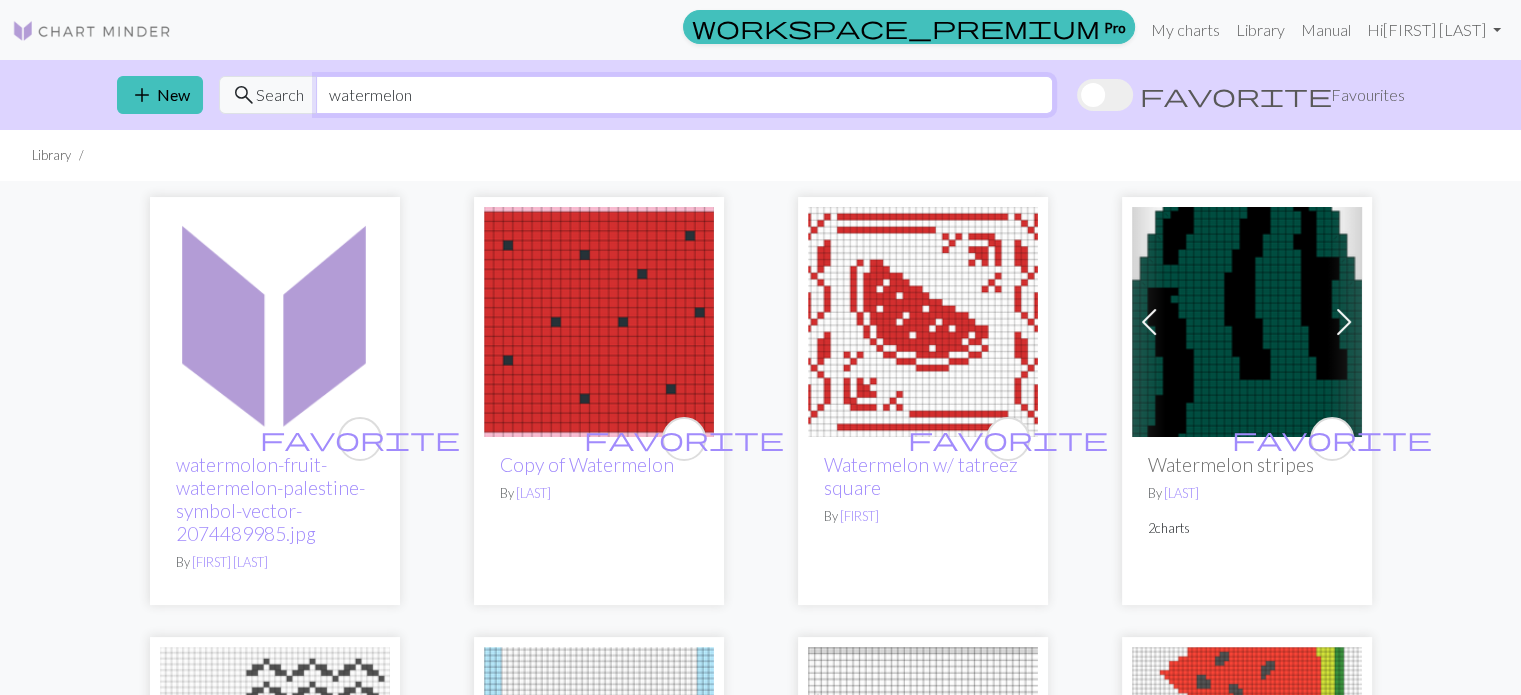 click on "watermelon" at bounding box center [684, 95] 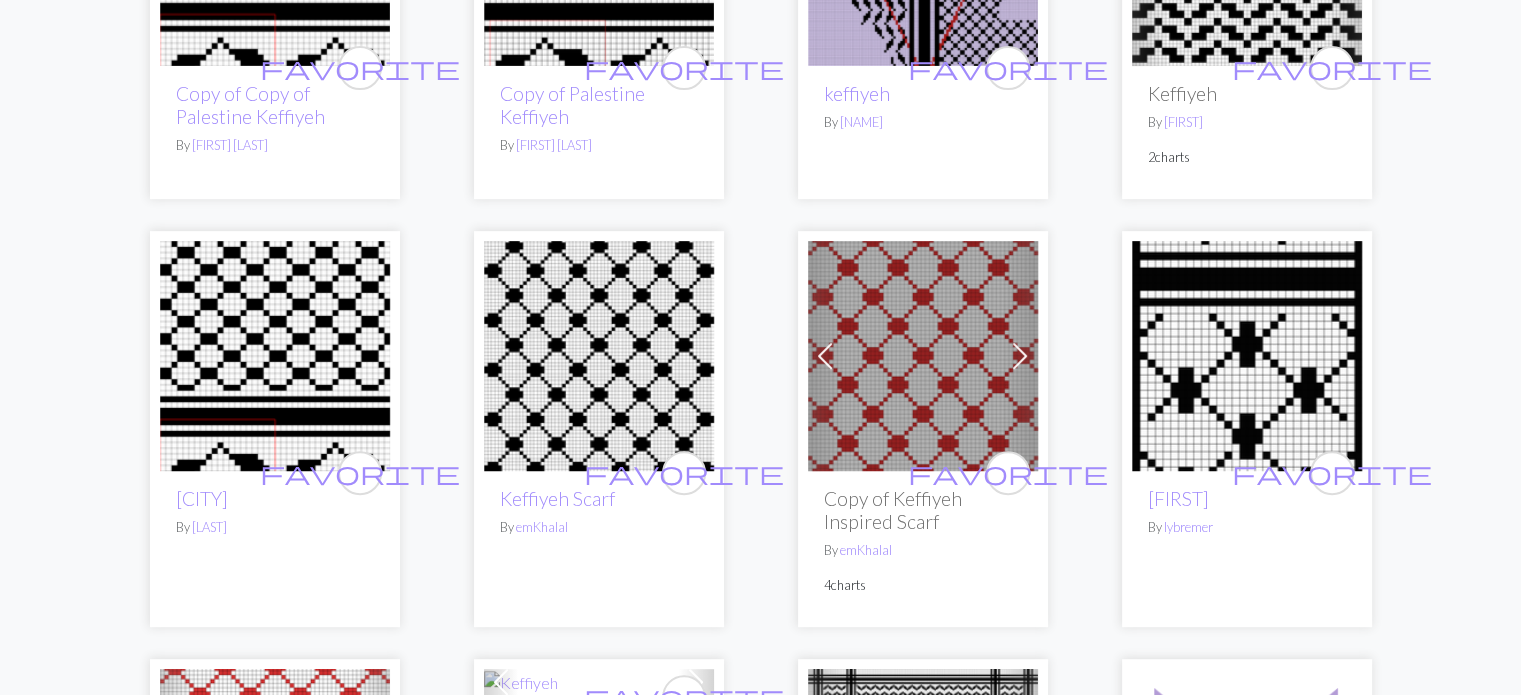 scroll, scrollTop: 0, scrollLeft: 0, axis: both 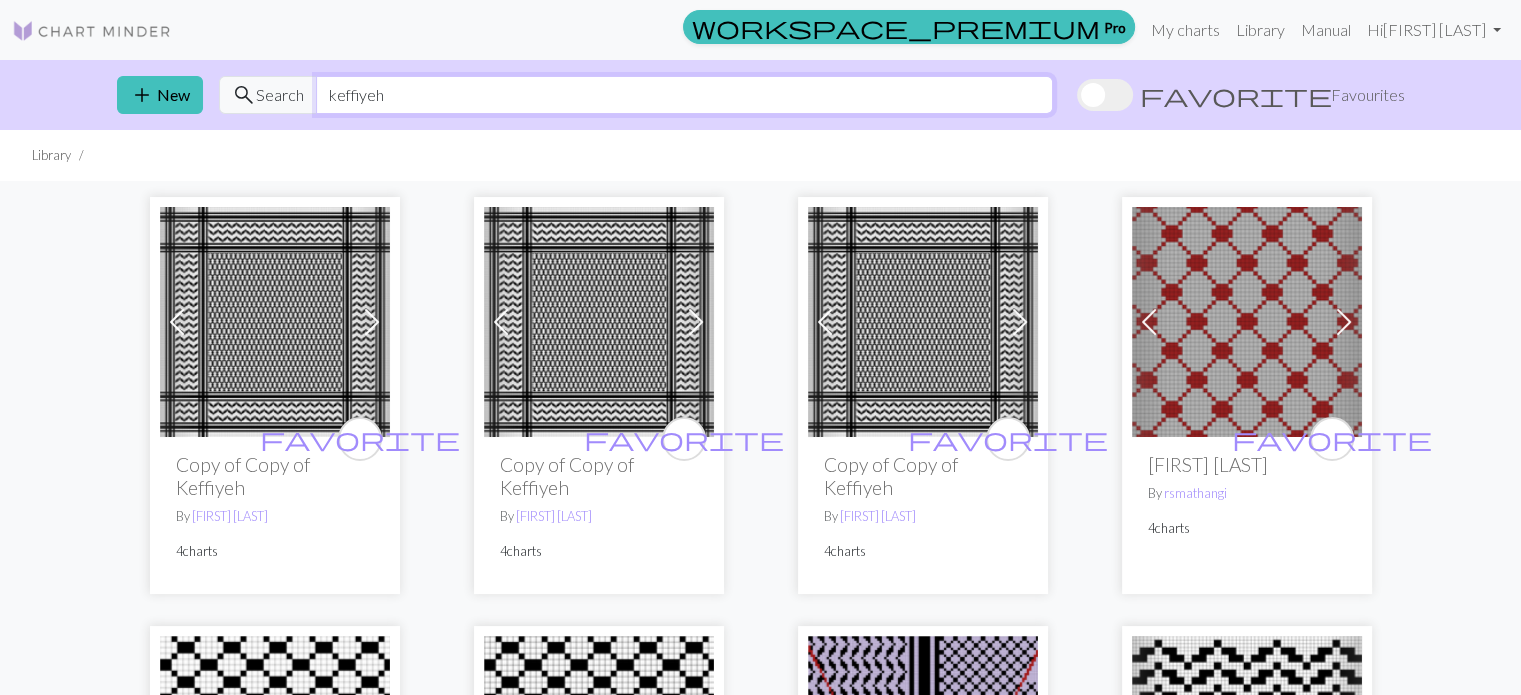 click on "keffiyeh" at bounding box center (684, 95) 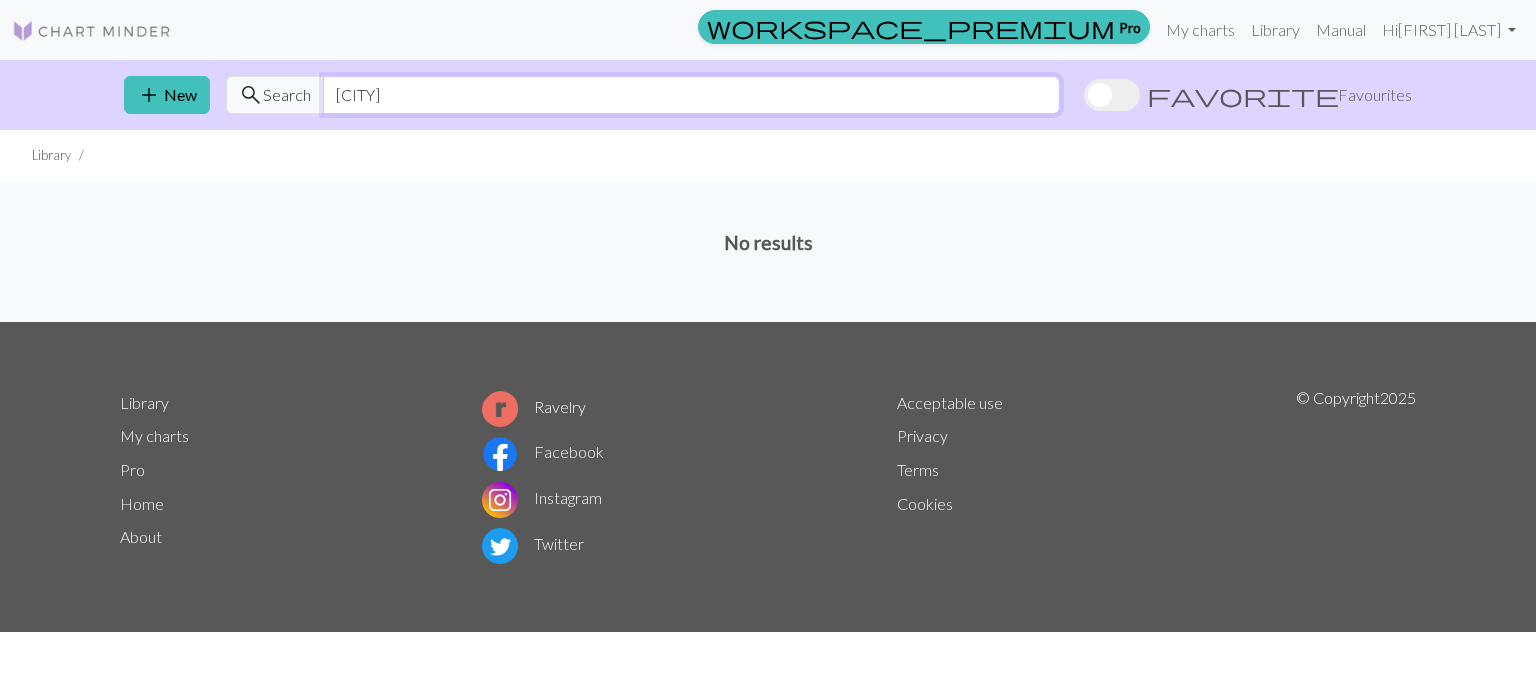 drag, startPoint x: 406, startPoint y: 96, endPoint x: 217, endPoint y: 95, distance: 189.00264 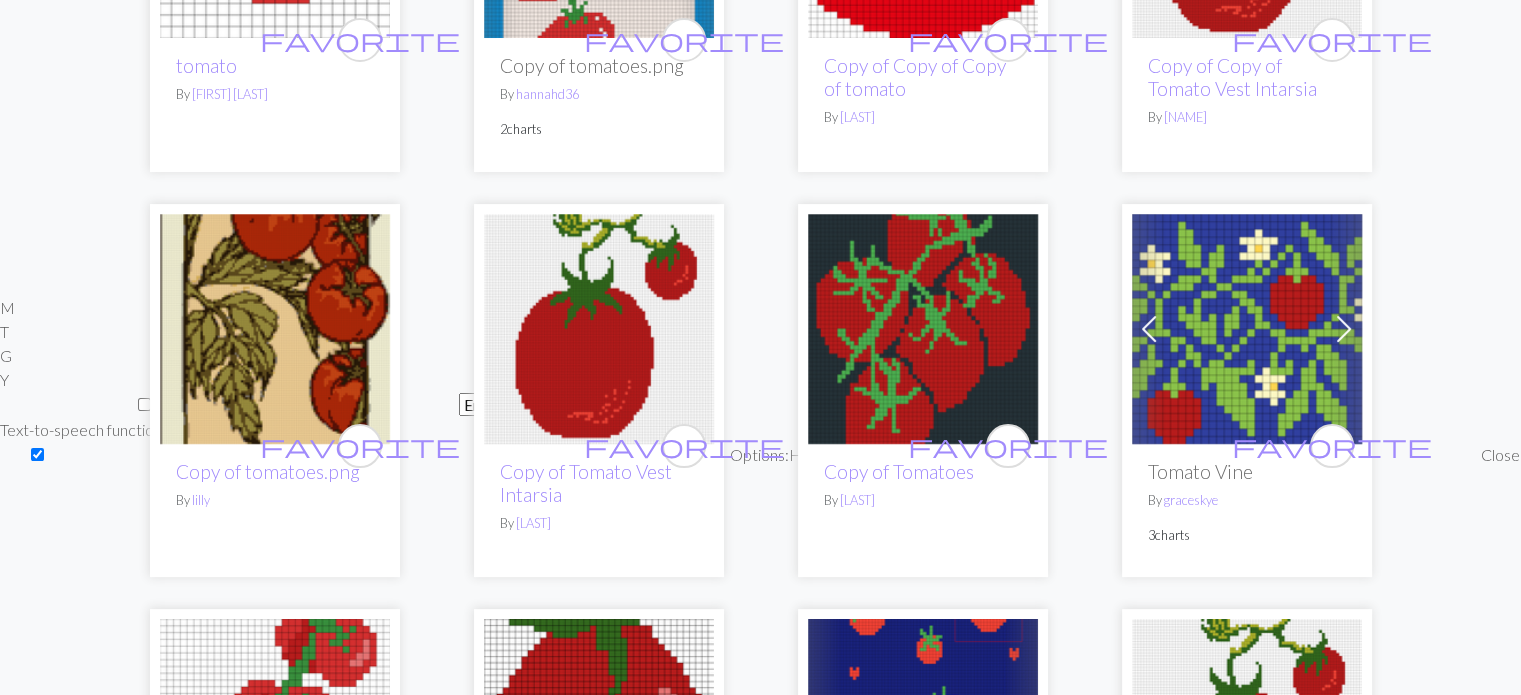 scroll, scrollTop: 0, scrollLeft: 0, axis: both 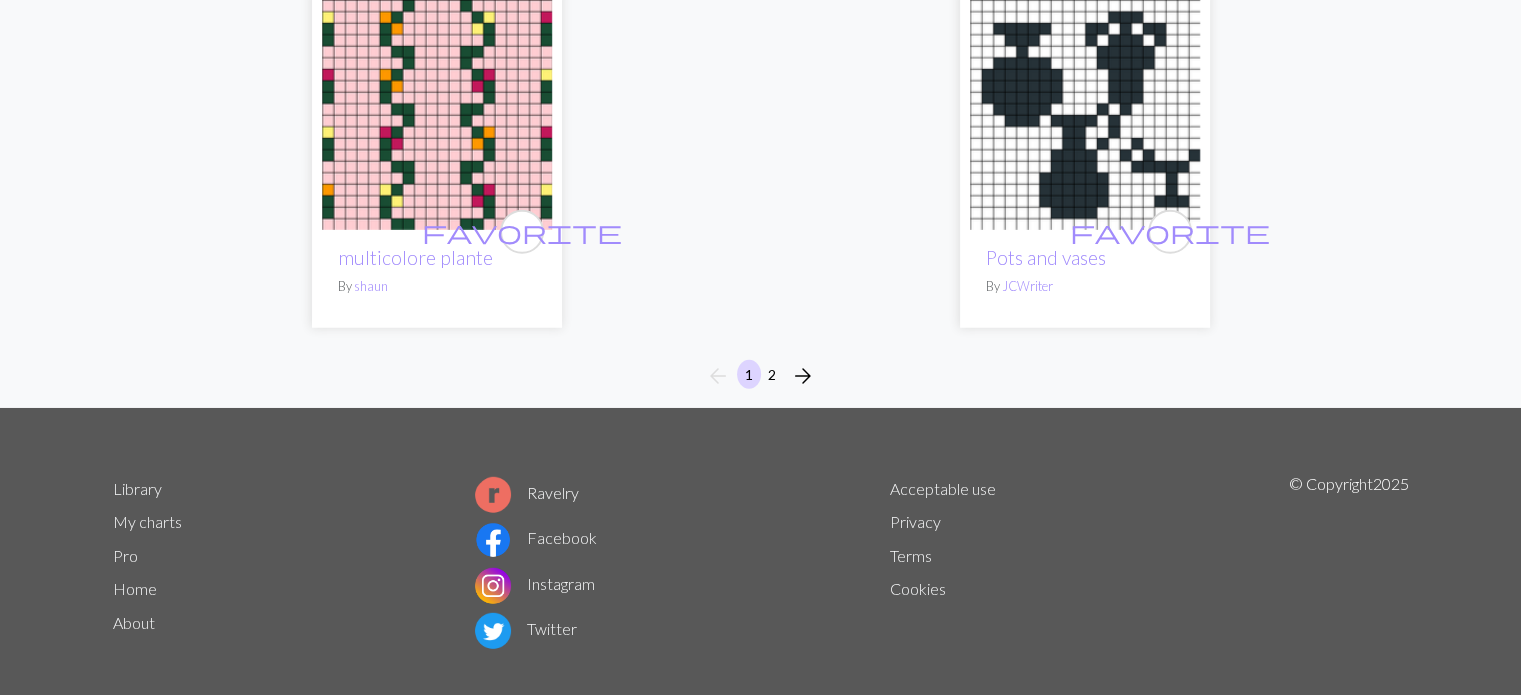 type on "plant pot" 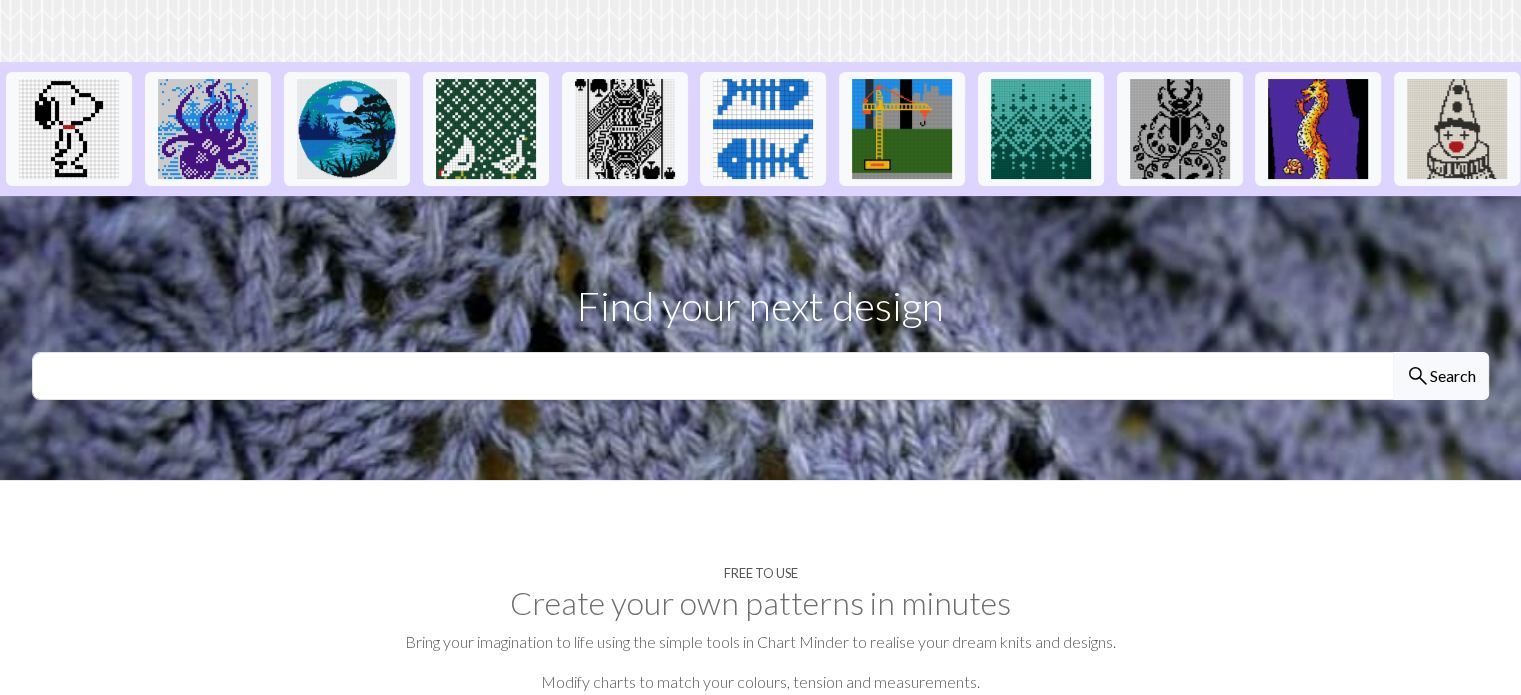 scroll, scrollTop: 408, scrollLeft: 0, axis: vertical 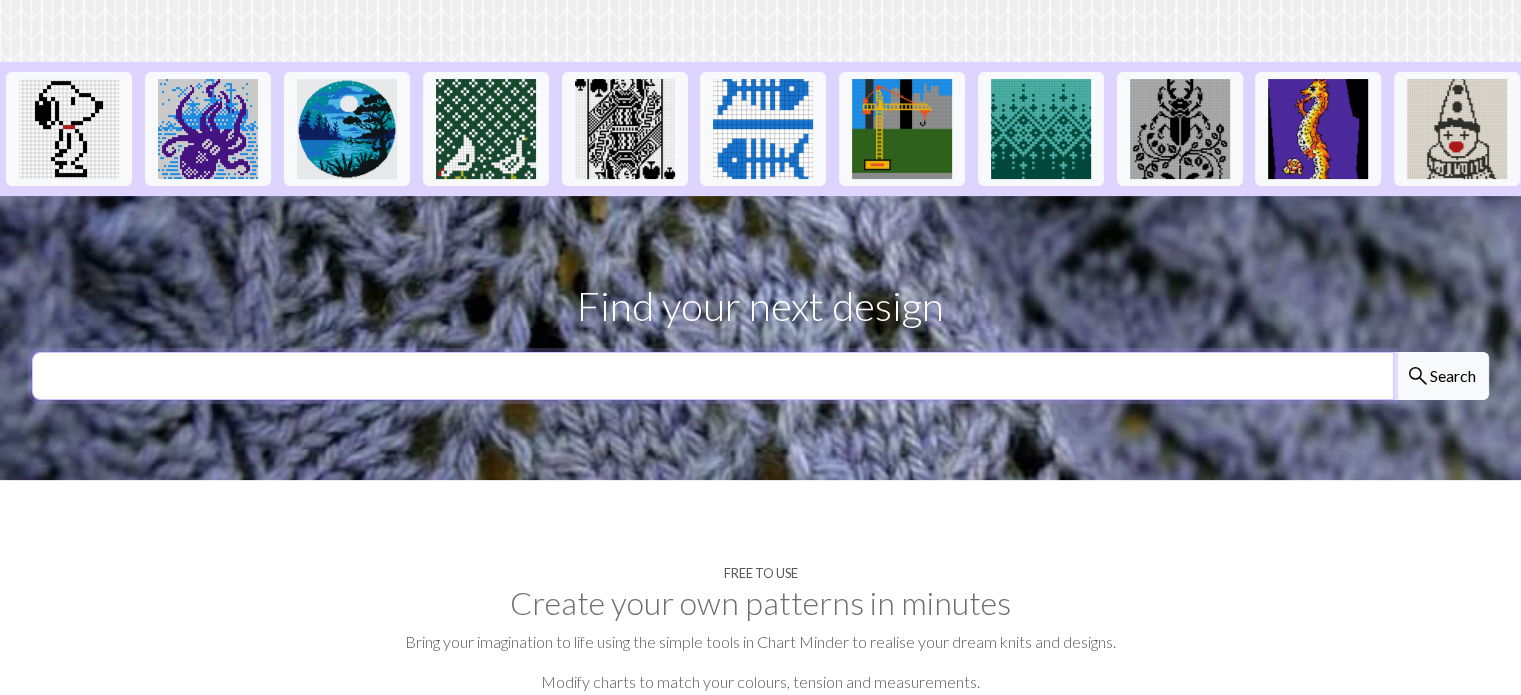 click at bounding box center [713, 376] 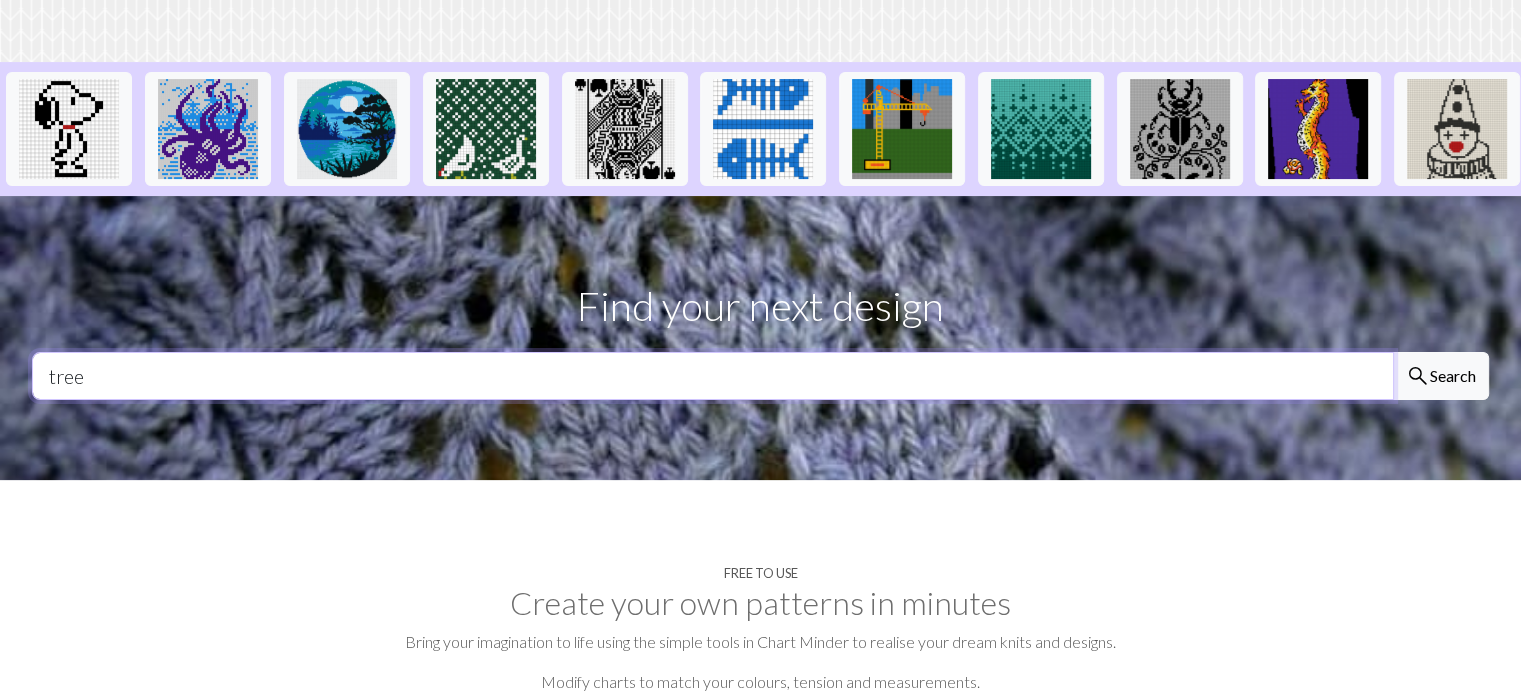 type on "tree" 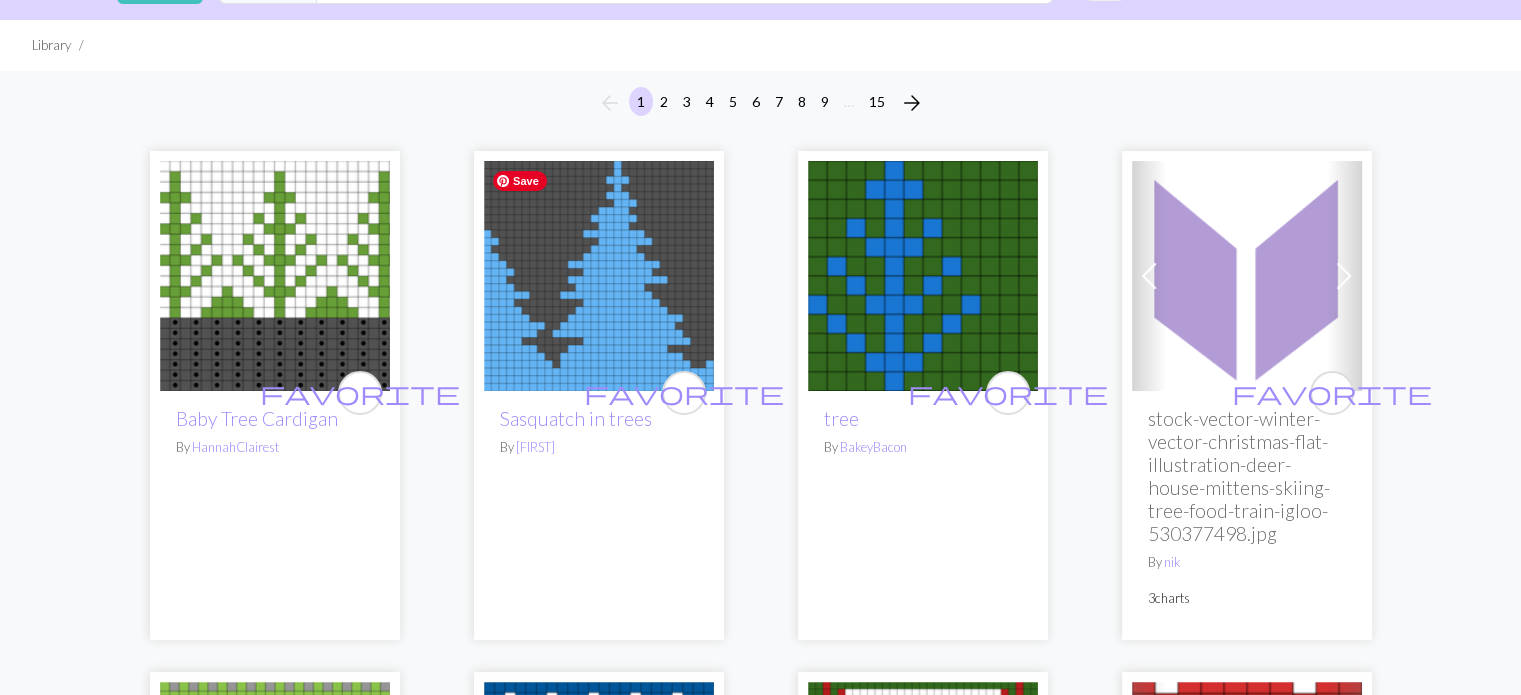 scroll, scrollTop: 0, scrollLeft: 0, axis: both 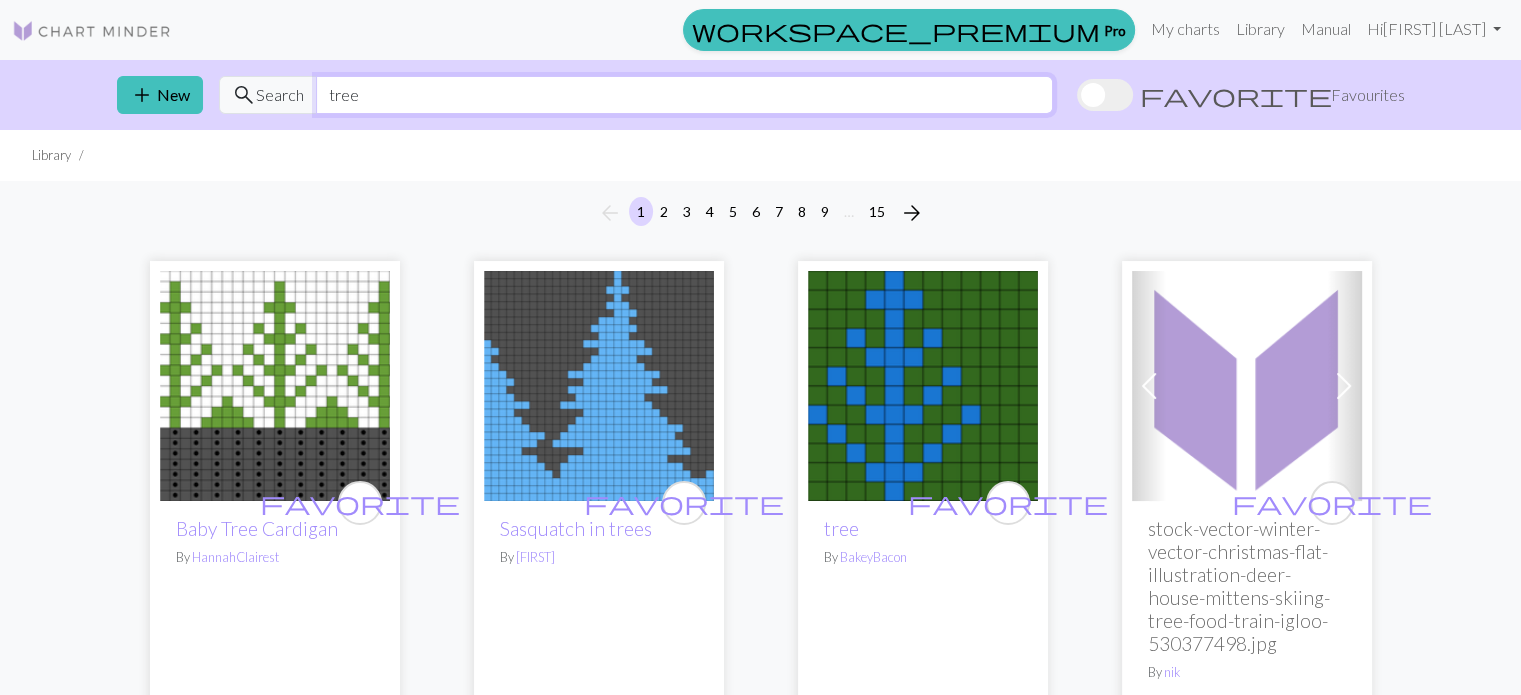 click on "tree" at bounding box center (684, 95) 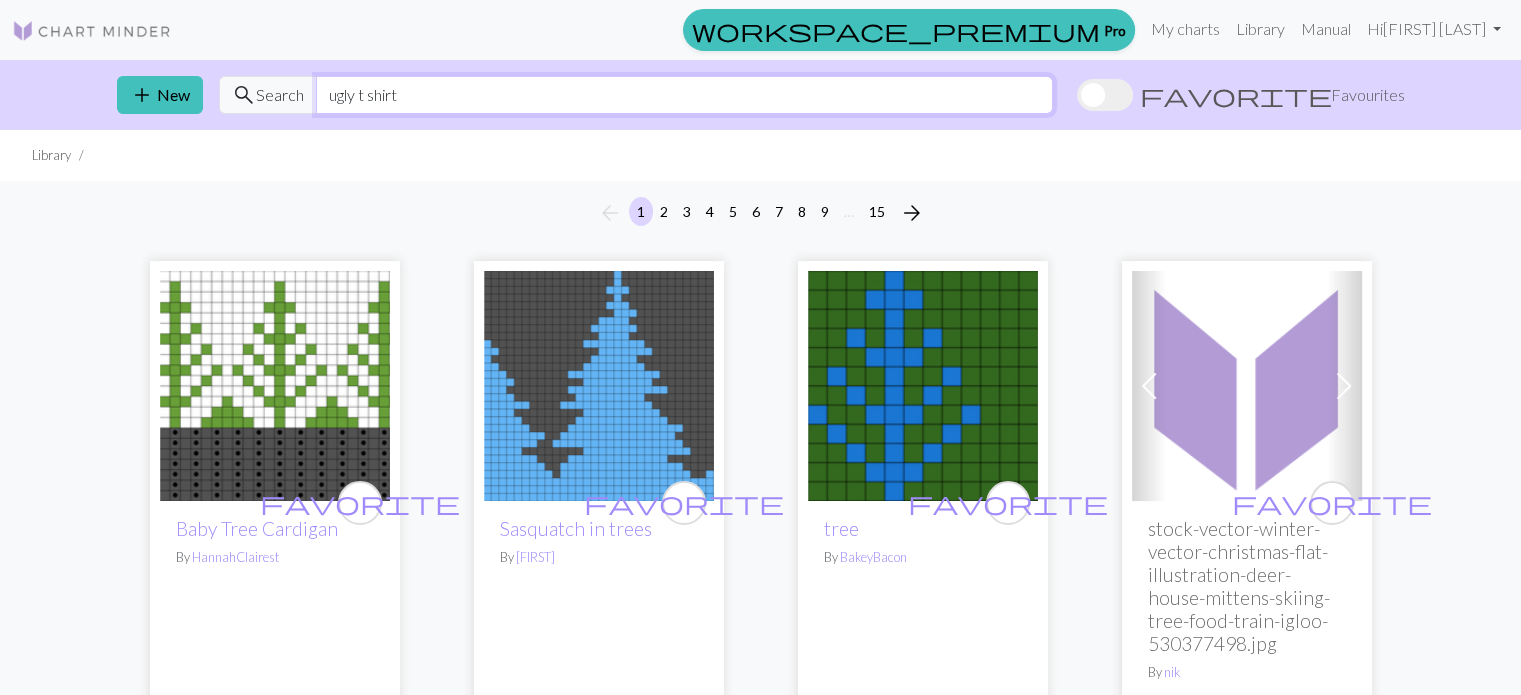 type on "ugly t shirt" 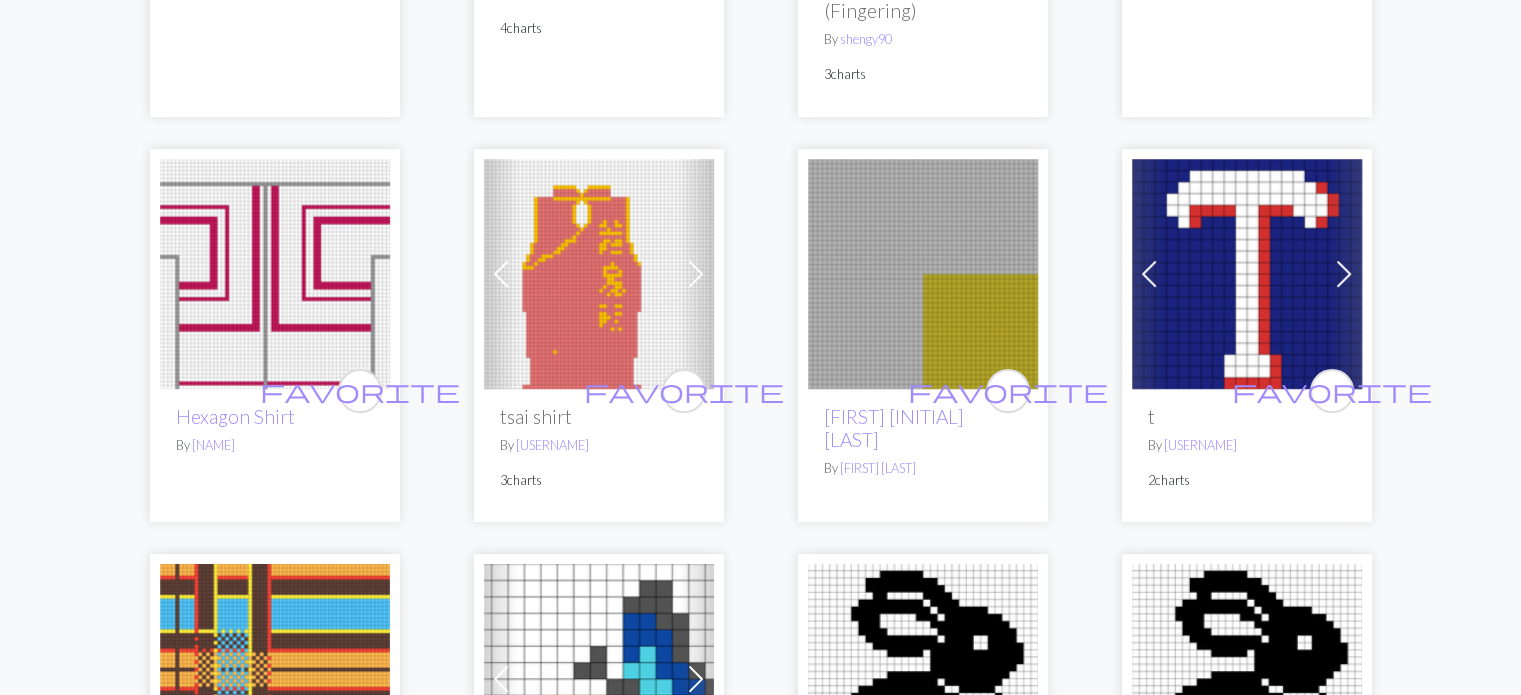 scroll, scrollTop: 0, scrollLeft: 0, axis: both 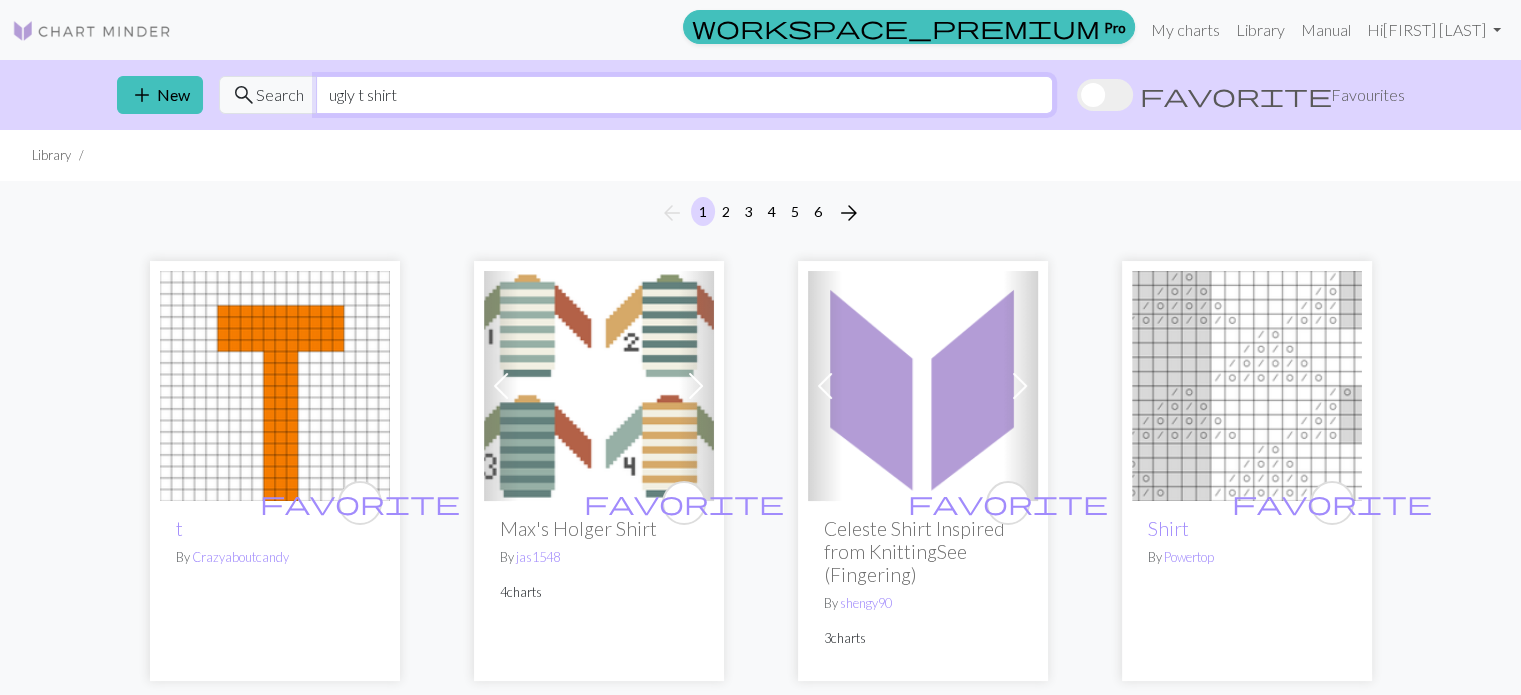 click on "ugly t shirt" at bounding box center (684, 95) 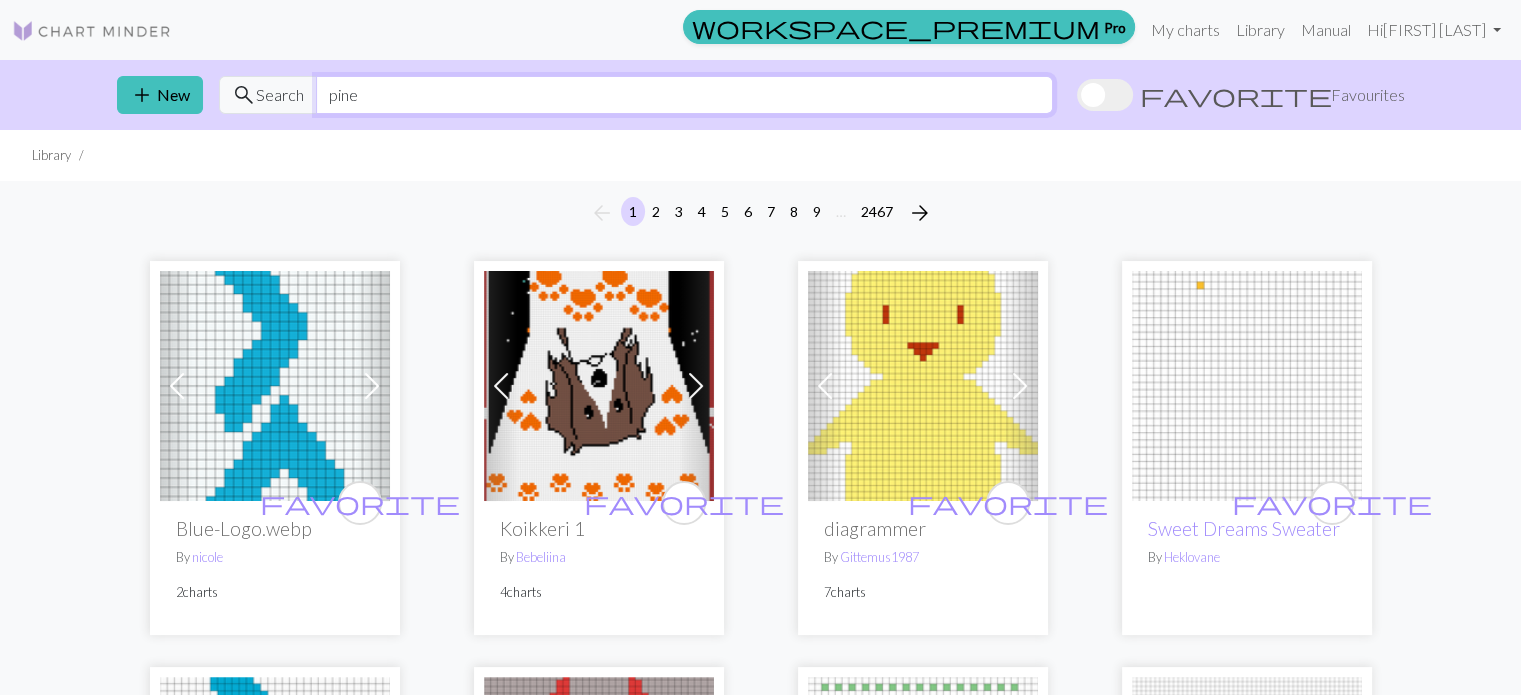 type on "pine" 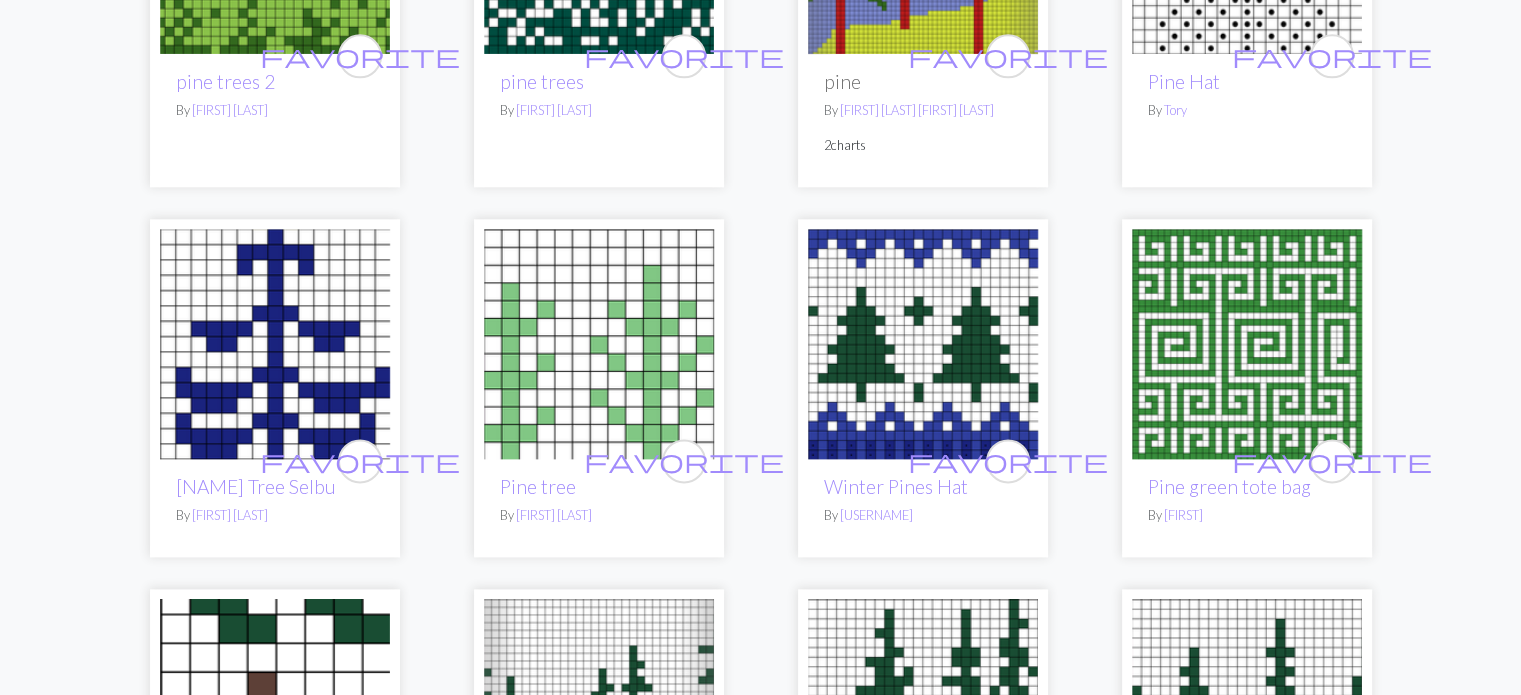 scroll, scrollTop: 2428, scrollLeft: 0, axis: vertical 